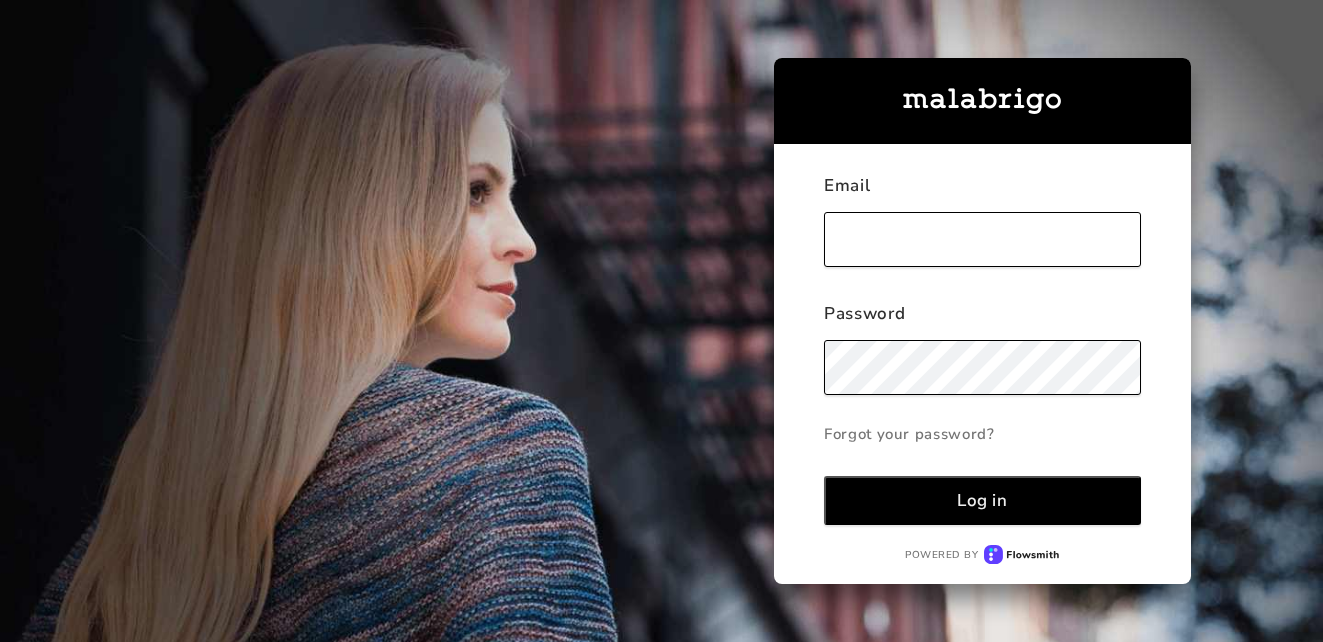 scroll, scrollTop: 0, scrollLeft: 0, axis: both 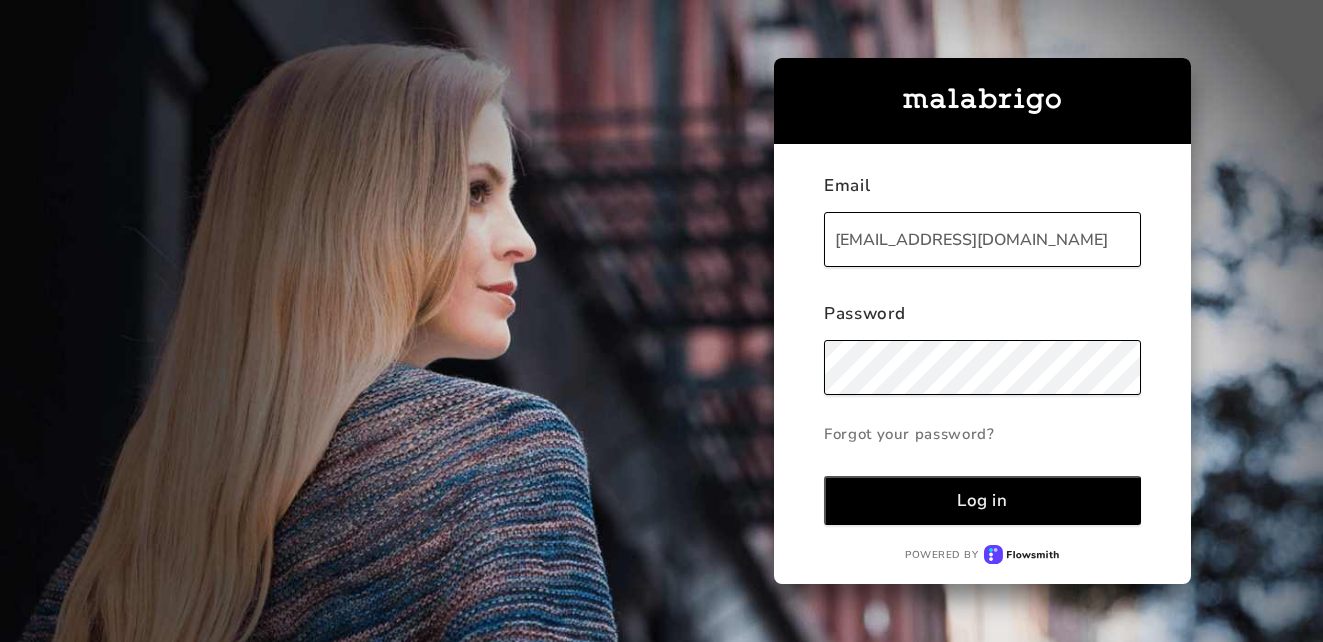 click on "Log in" at bounding box center [982, 500] 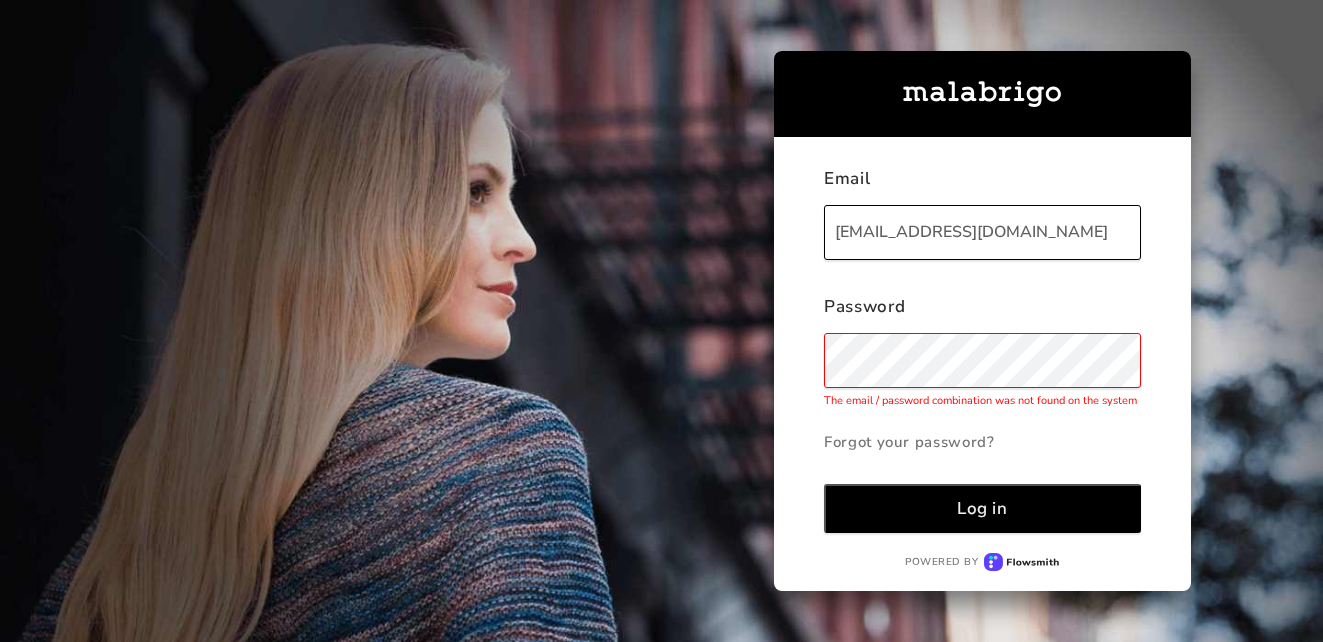 click on "Log in" at bounding box center (982, 508) 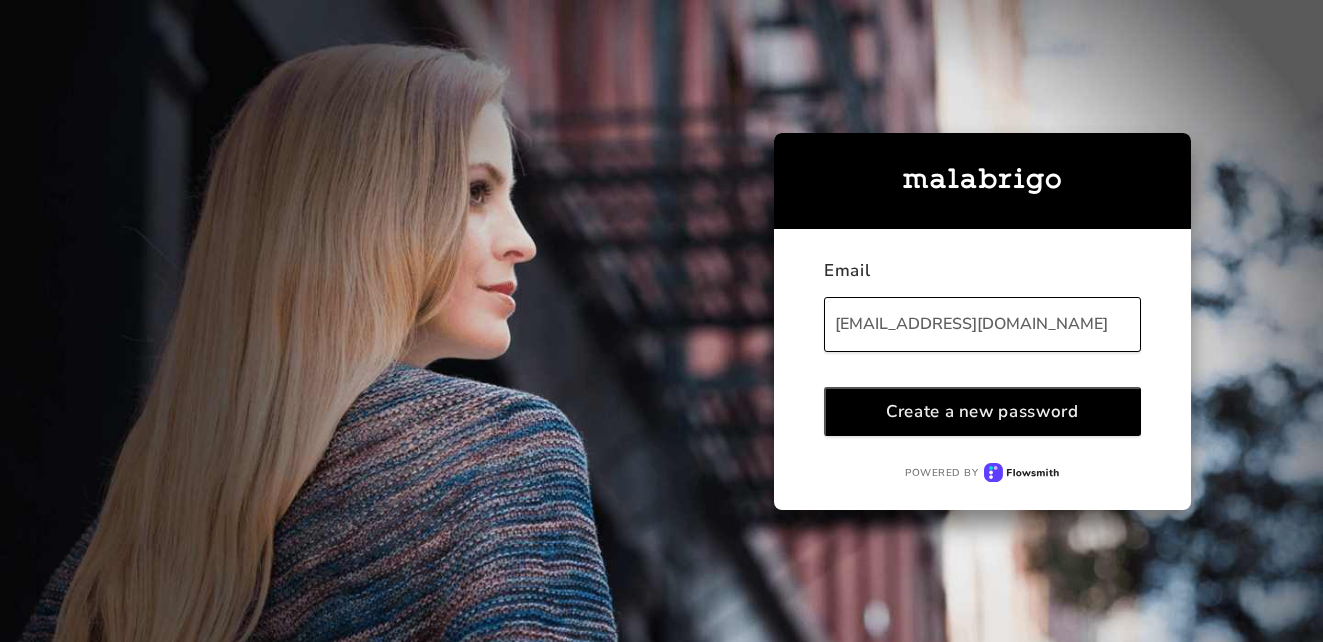 click on "Create a new password" at bounding box center [982, 411] 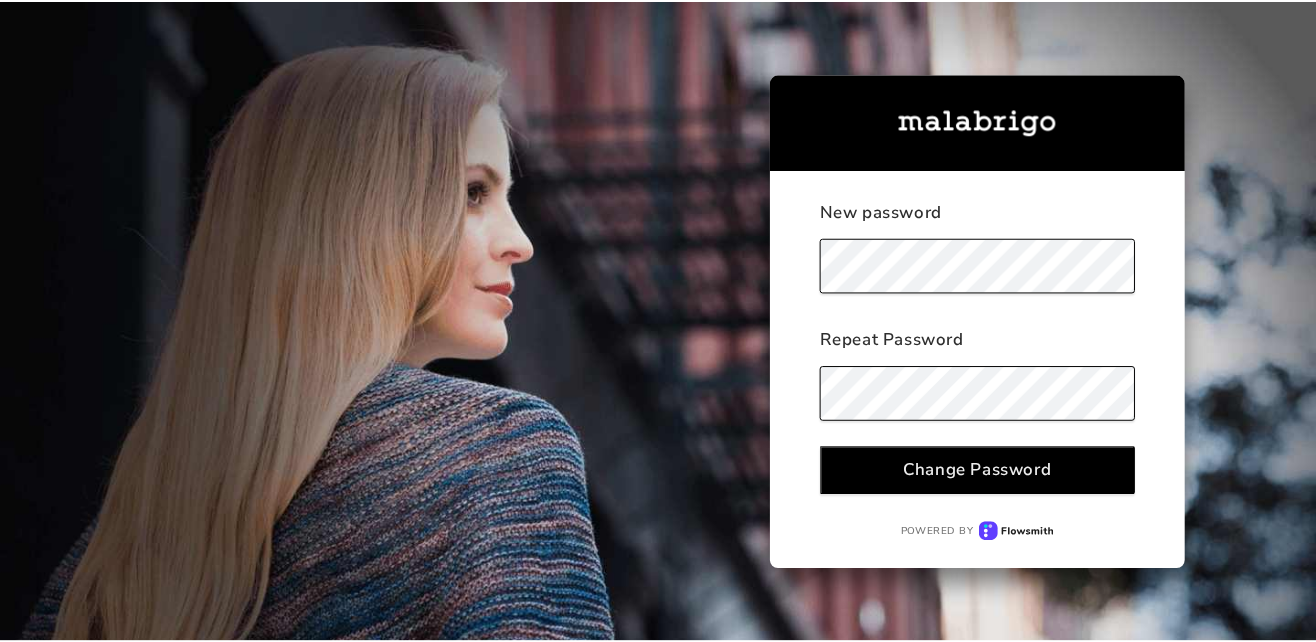 scroll, scrollTop: 0, scrollLeft: 0, axis: both 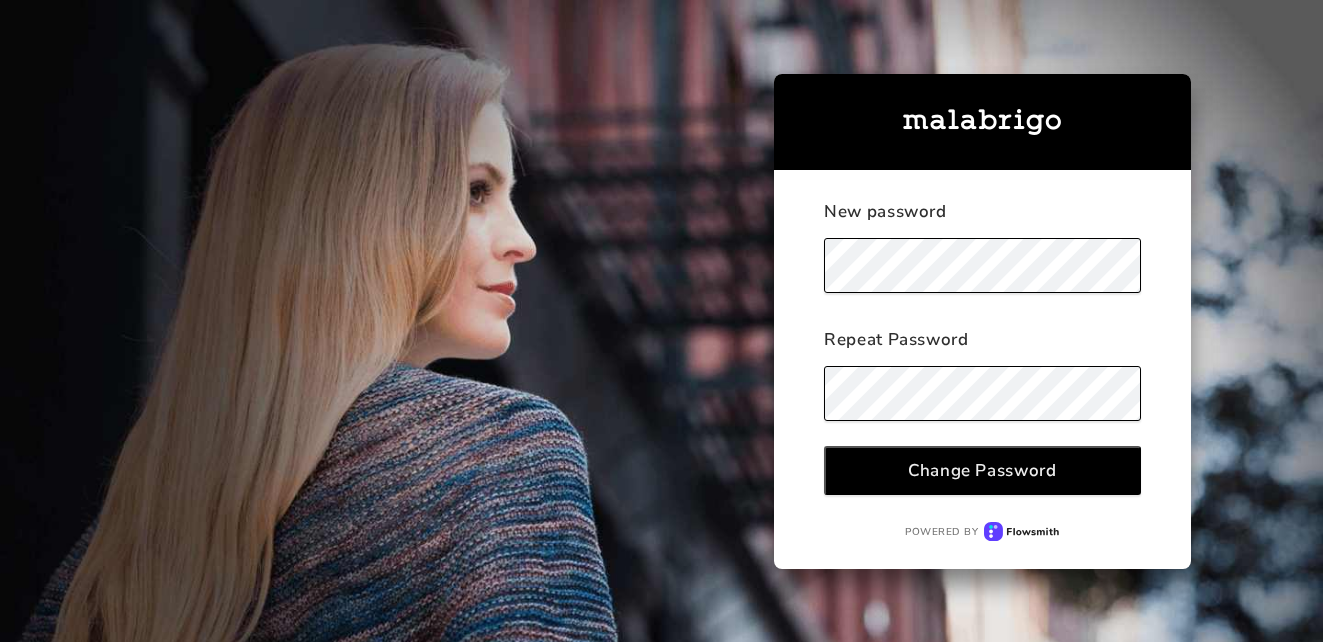 click on "Change Password" at bounding box center (982, 470) 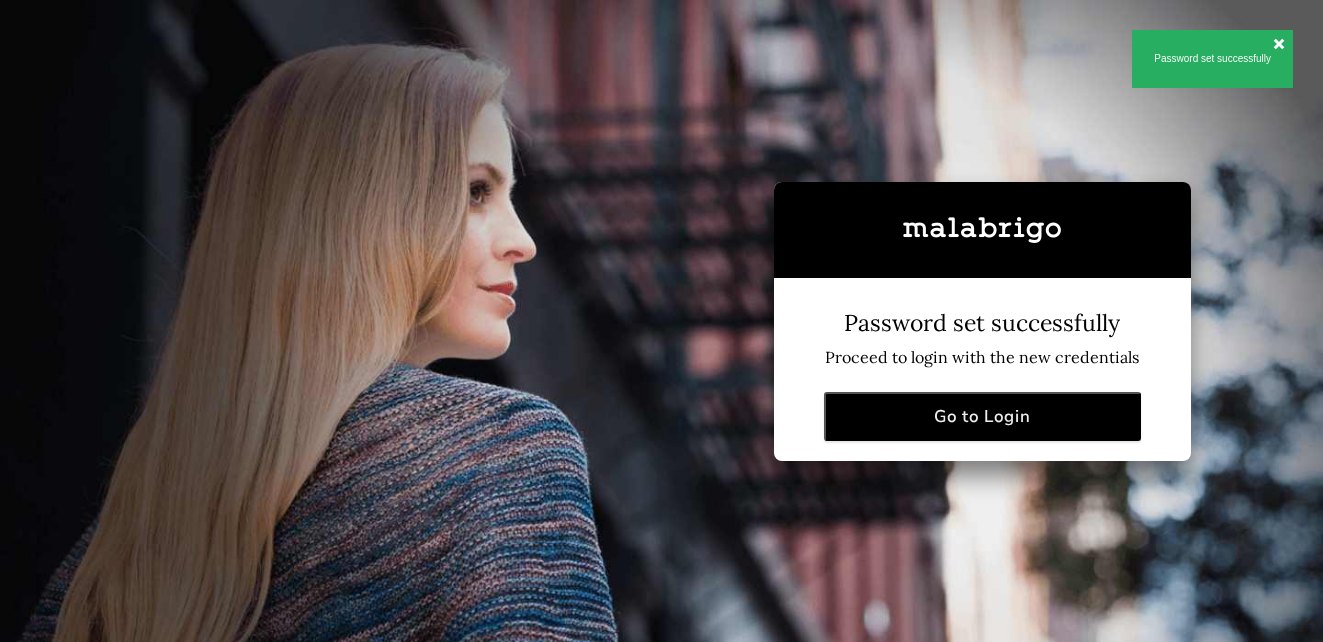 click on "Go to Login" at bounding box center [982, 416] 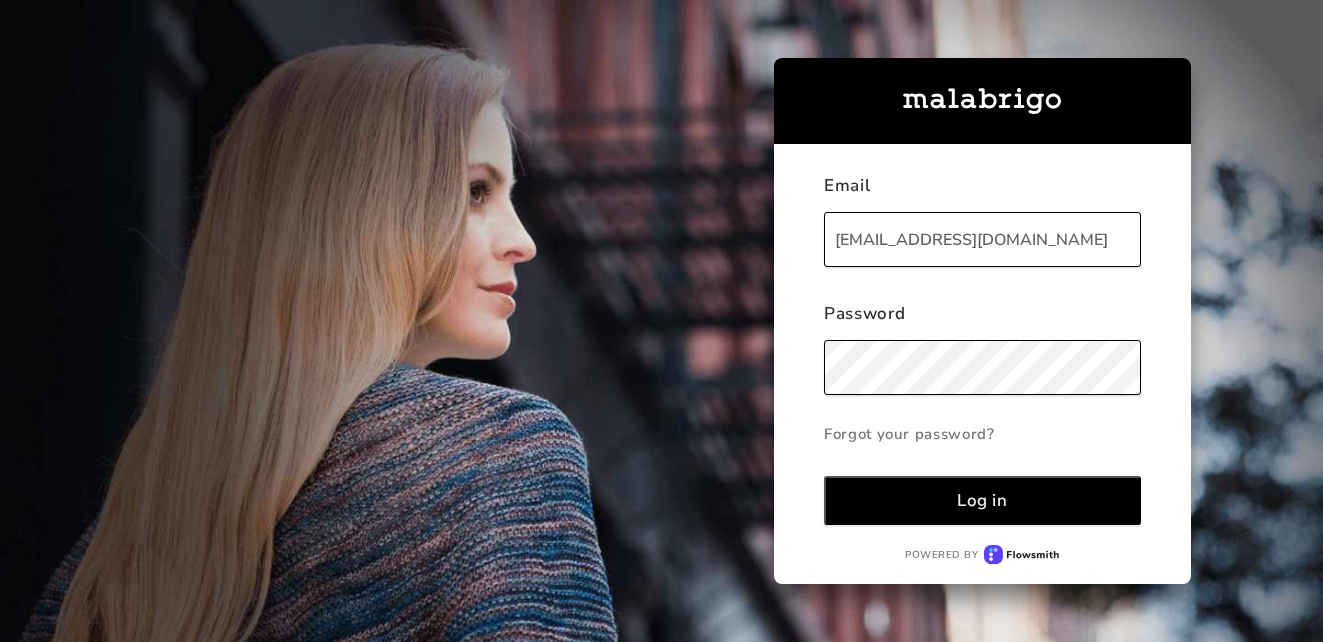 click on "Email [EMAIL_ADDRESS][DOMAIN_NAME] Password Forgot your password? Log in Powered by" at bounding box center [982, 364] 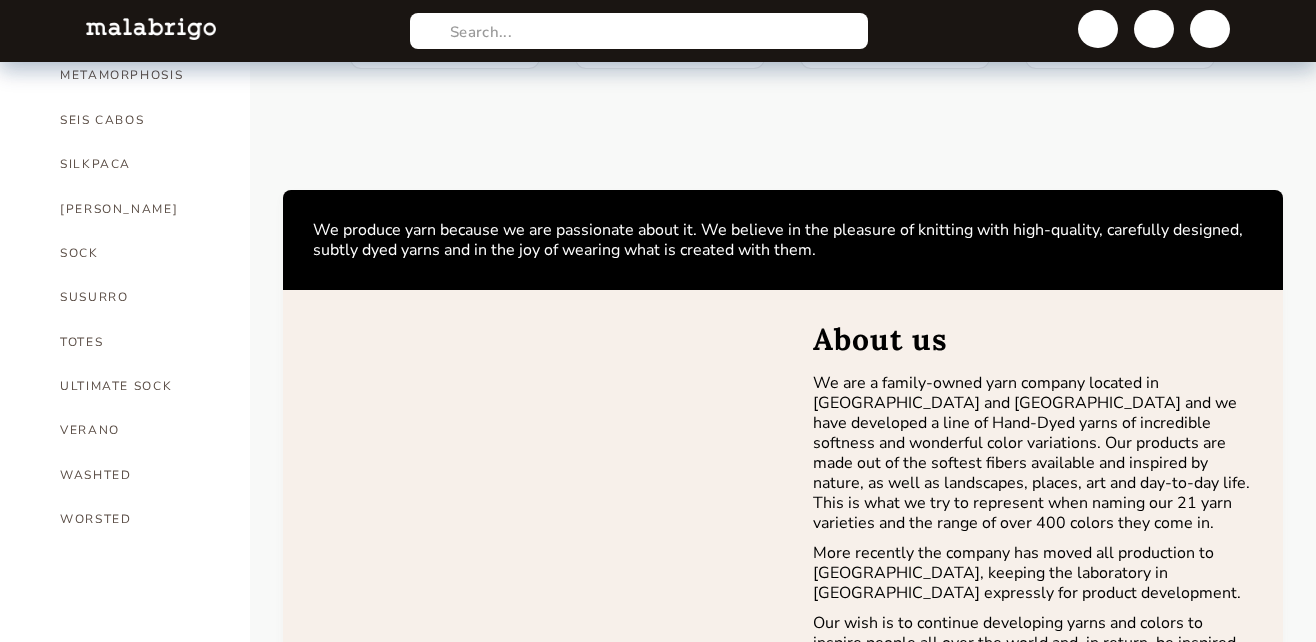 scroll, scrollTop: 1317, scrollLeft: 0, axis: vertical 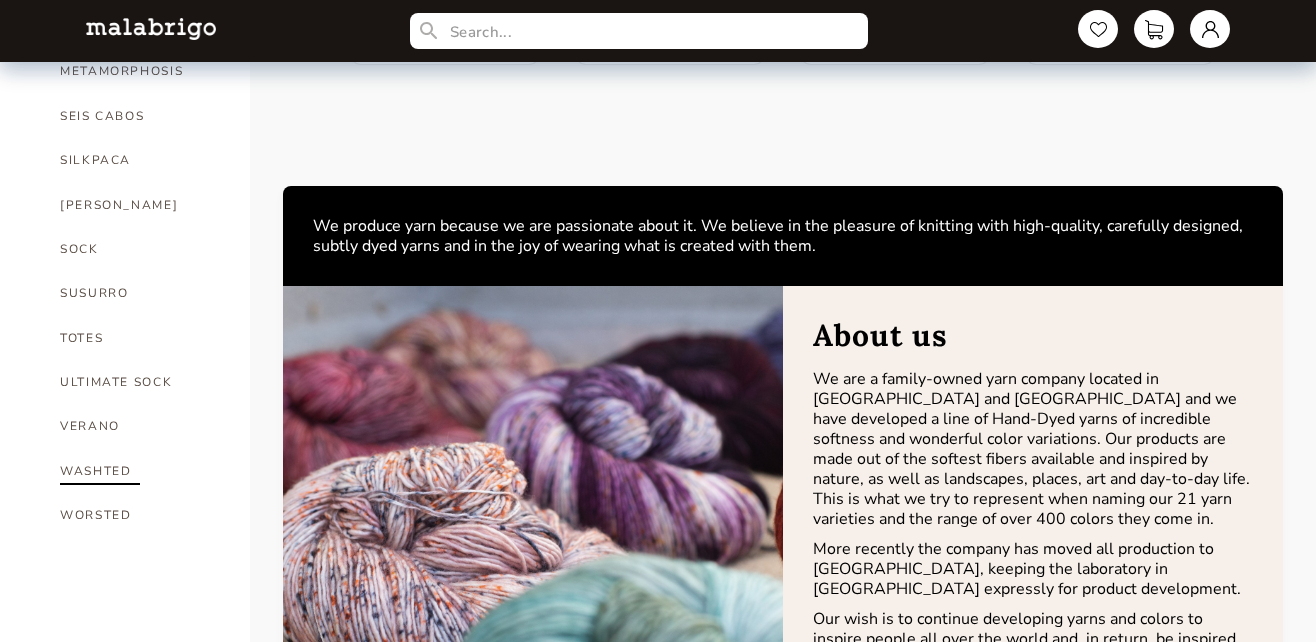click on "WASHTED" at bounding box center (140, 471) 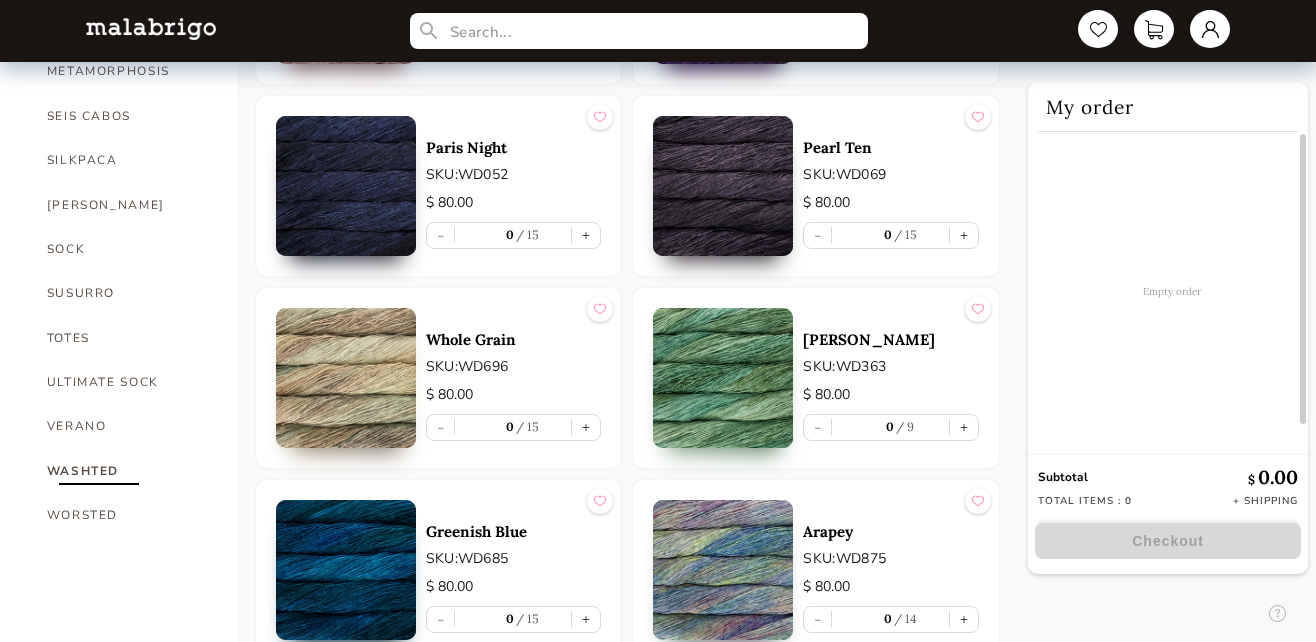 scroll, scrollTop: 0, scrollLeft: 0, axis: both 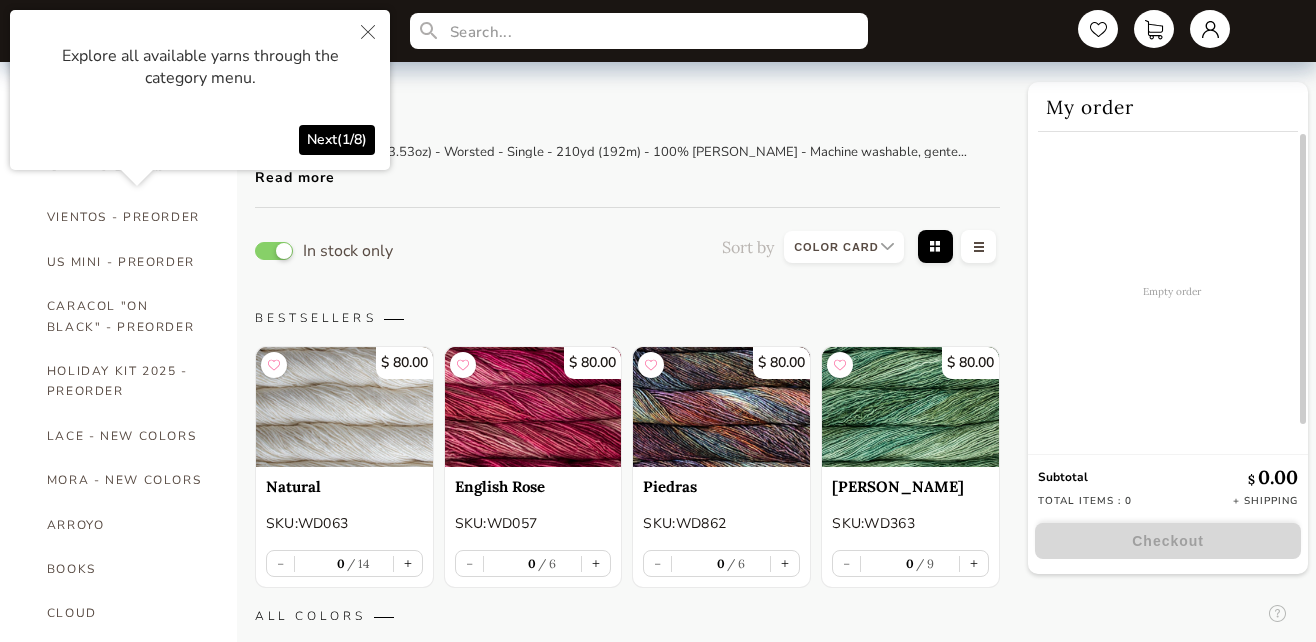 click on "In stock only Sort by Grid view Table view" at bounding box center (628, 250) 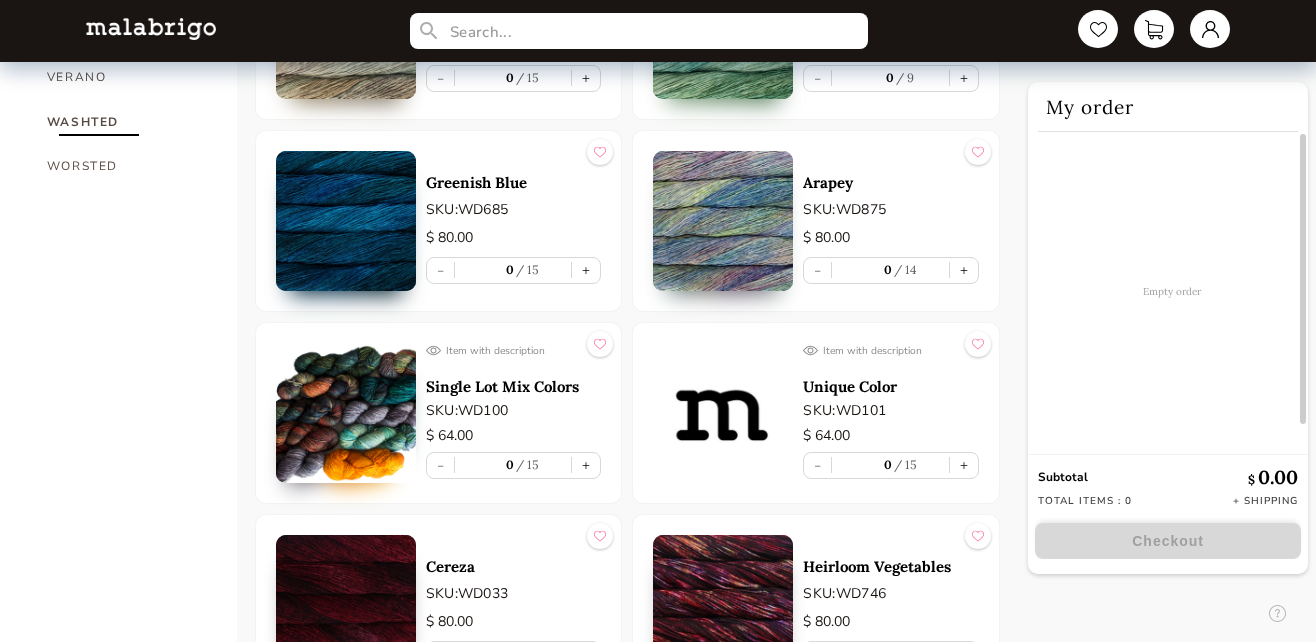 scroll, scrollTop: 1667, scrollLeft: 0, axis: vertical 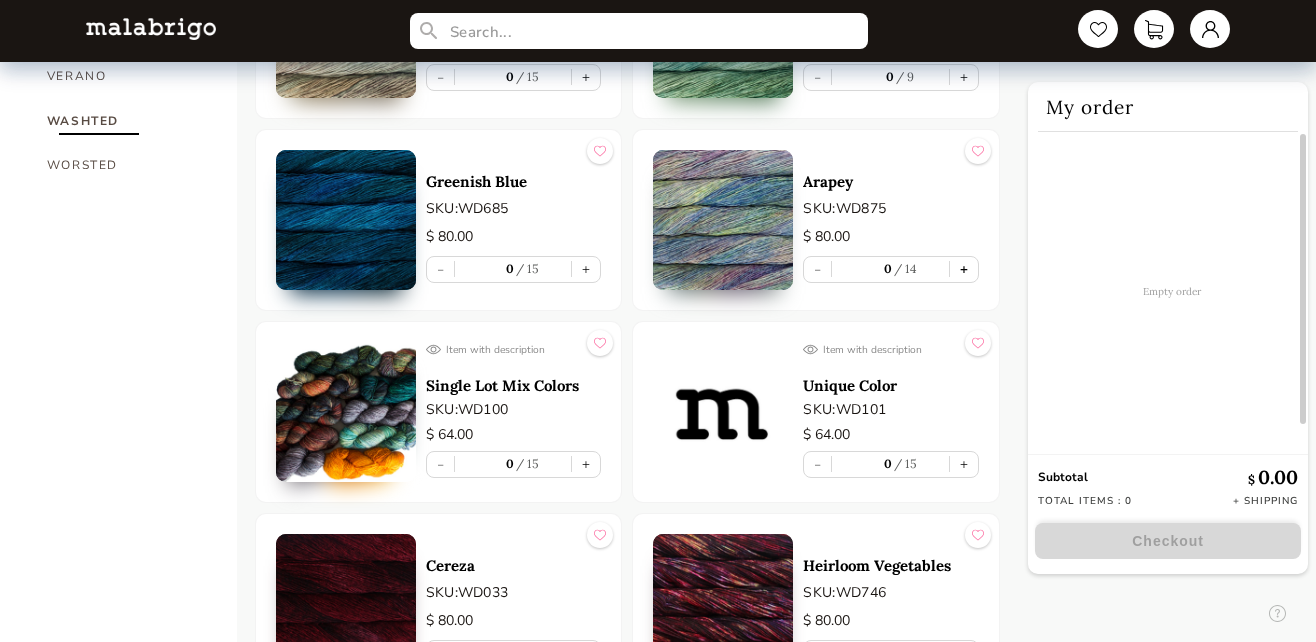 click on "+" at bounding box center [964, 269] 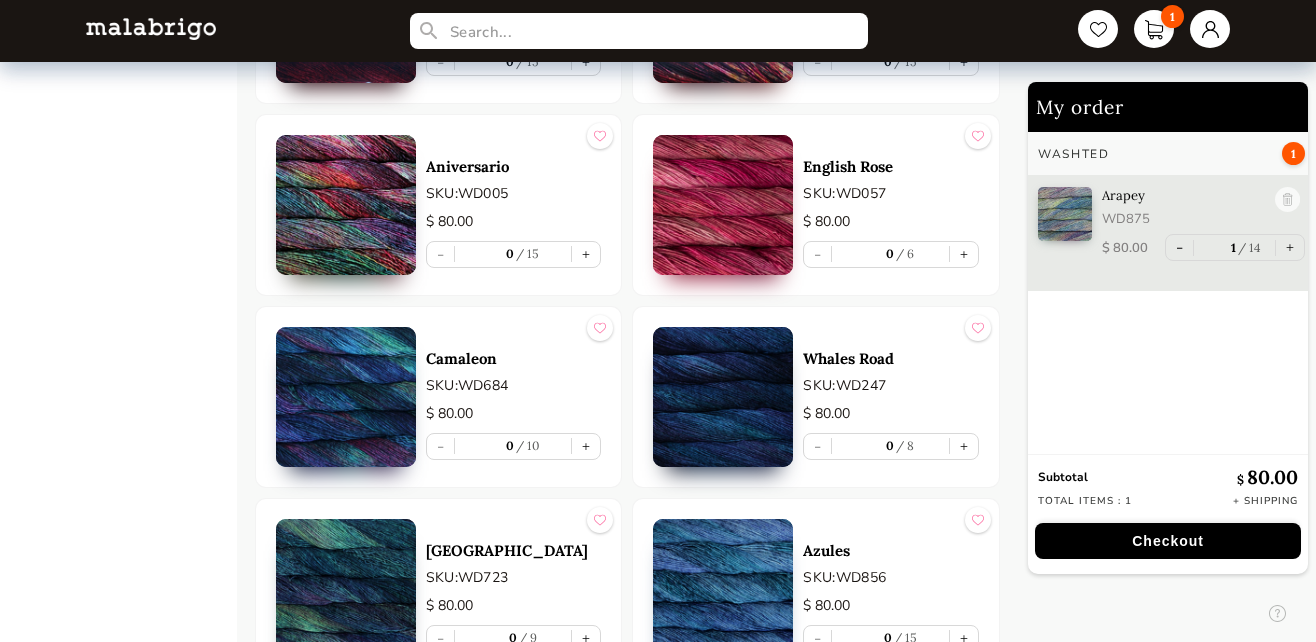 scroll, scrollTop: 2267, scrollLeft: 0, axis: vertical 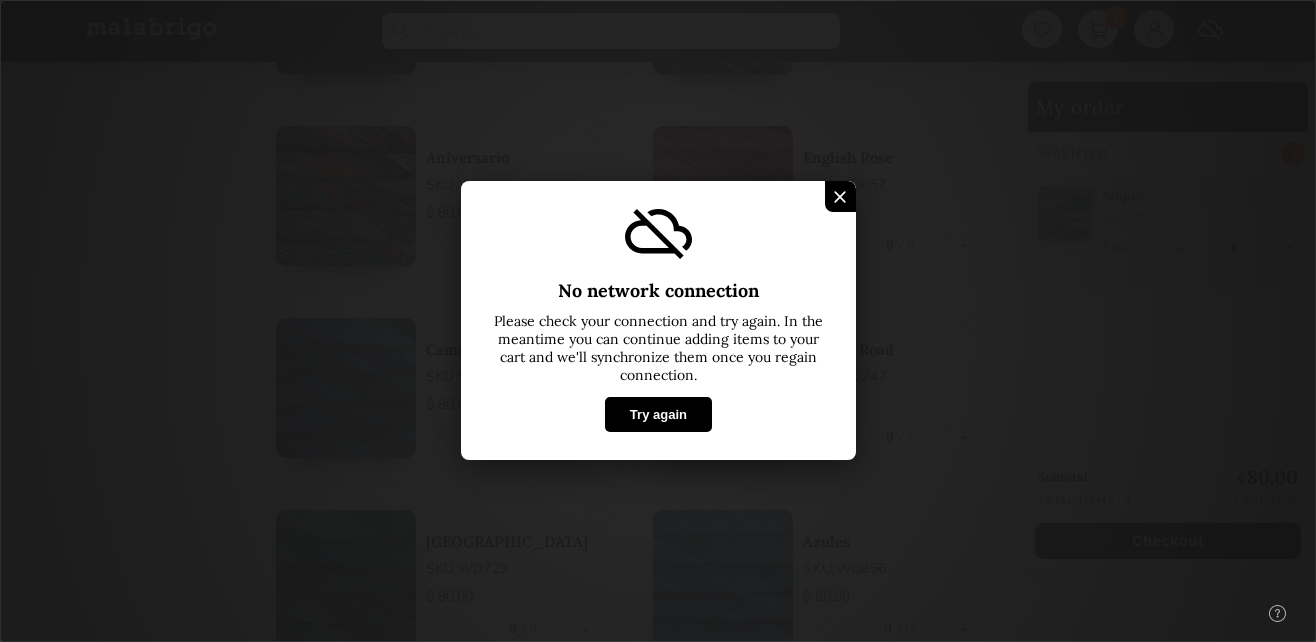 click at bounding box center (839, 196) 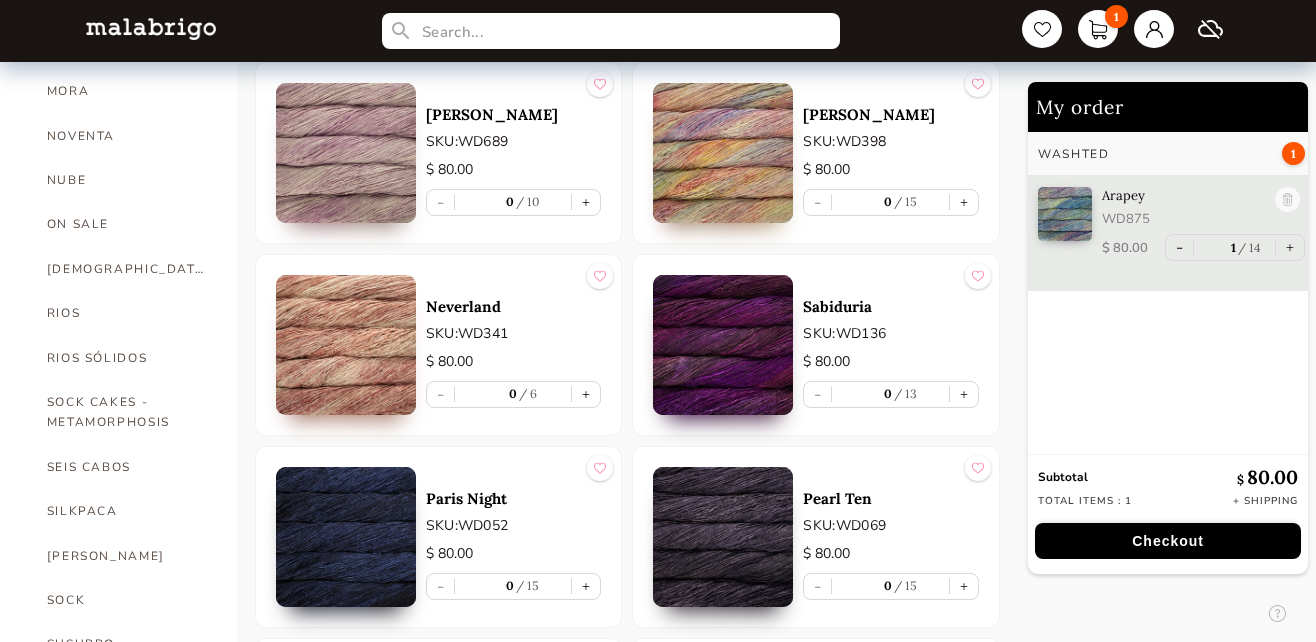 scroll, scrollTop: 940, scrollLeft: 0, axis: vertical 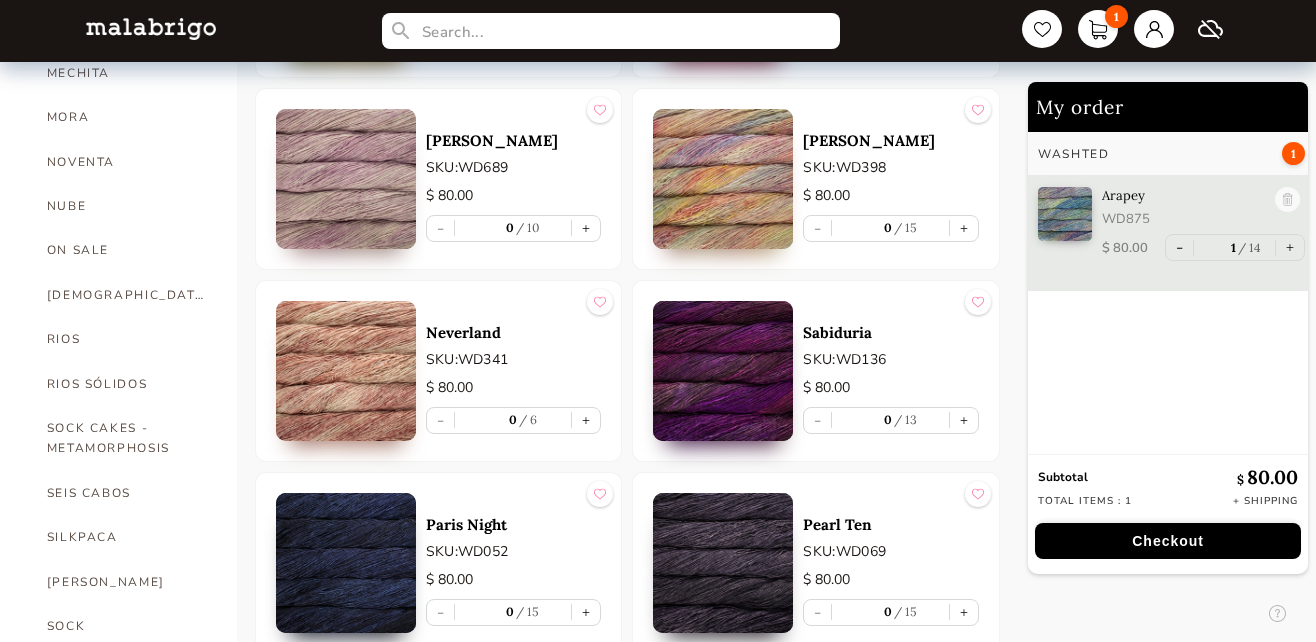 click at bounding box center [346, 371] 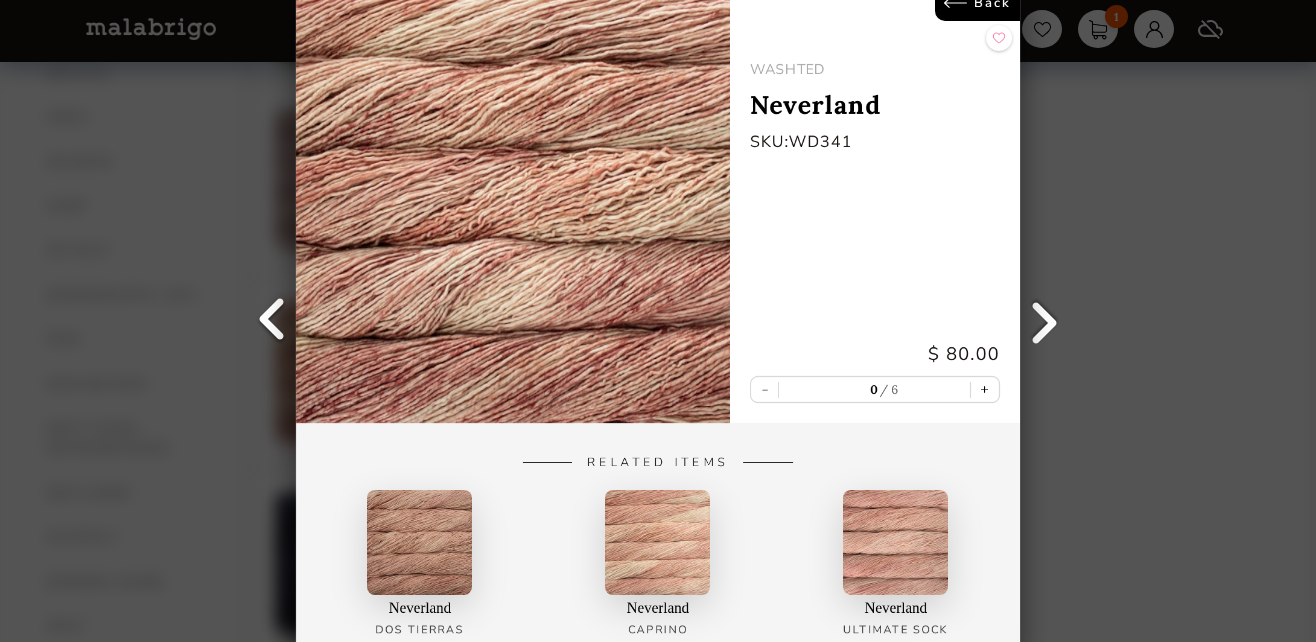 click on "Back" at bounding box center [977, 3] 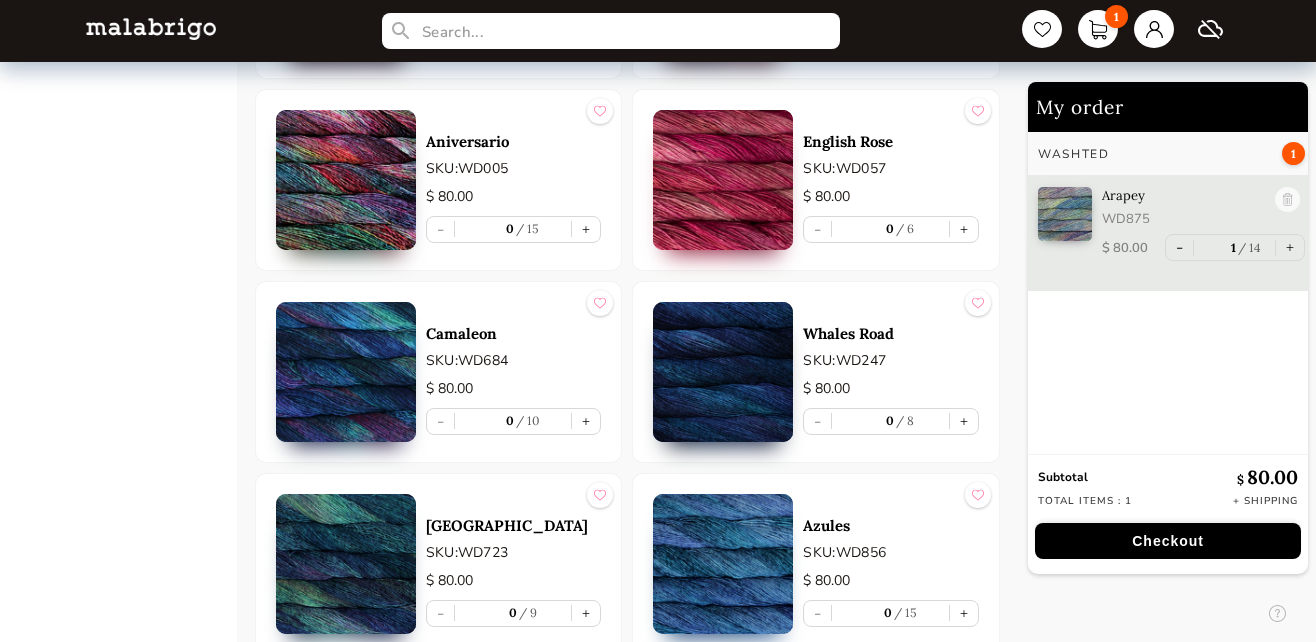 scroll, scrollTop: 2507, scrollLeft: 0, axis: vertical 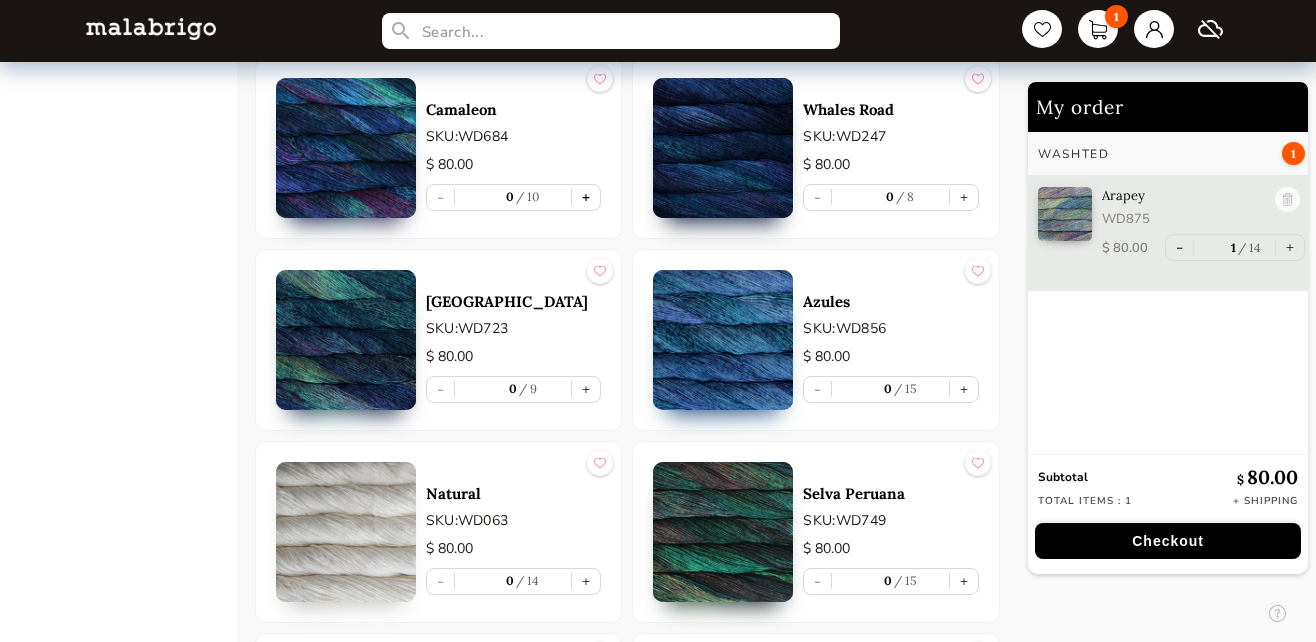 click on "+" at bounding box center (586, 197) 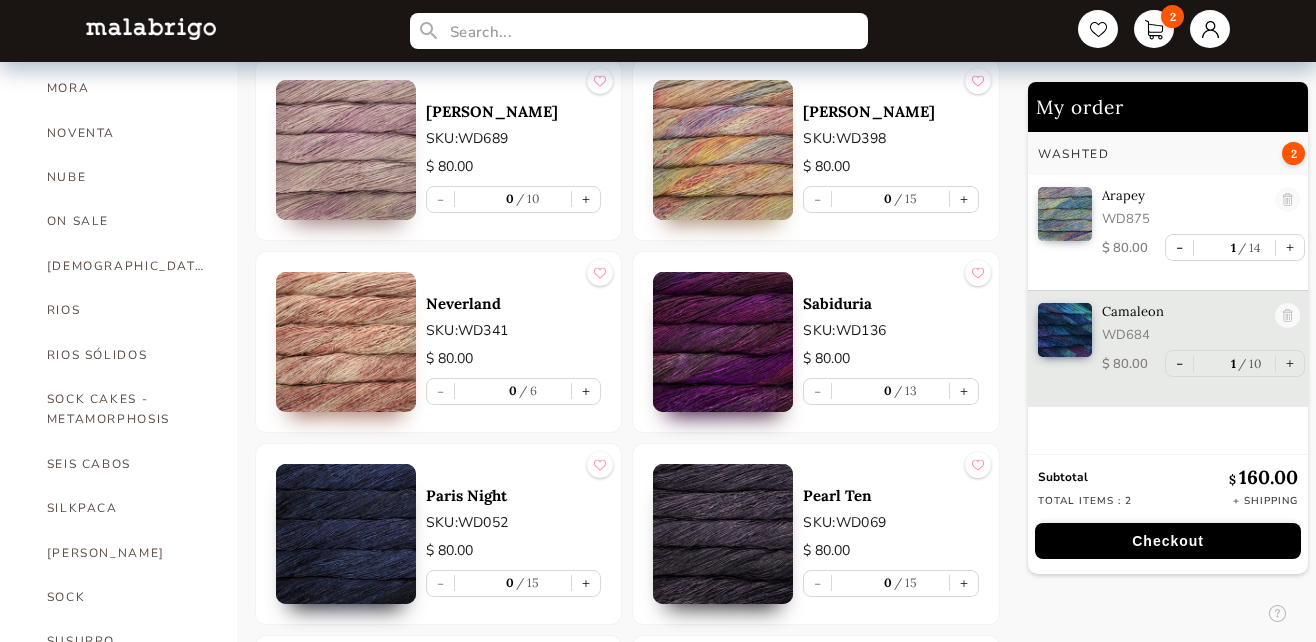 scroll, scrollTop: 982, scrollLeft: 0, axis: vertical 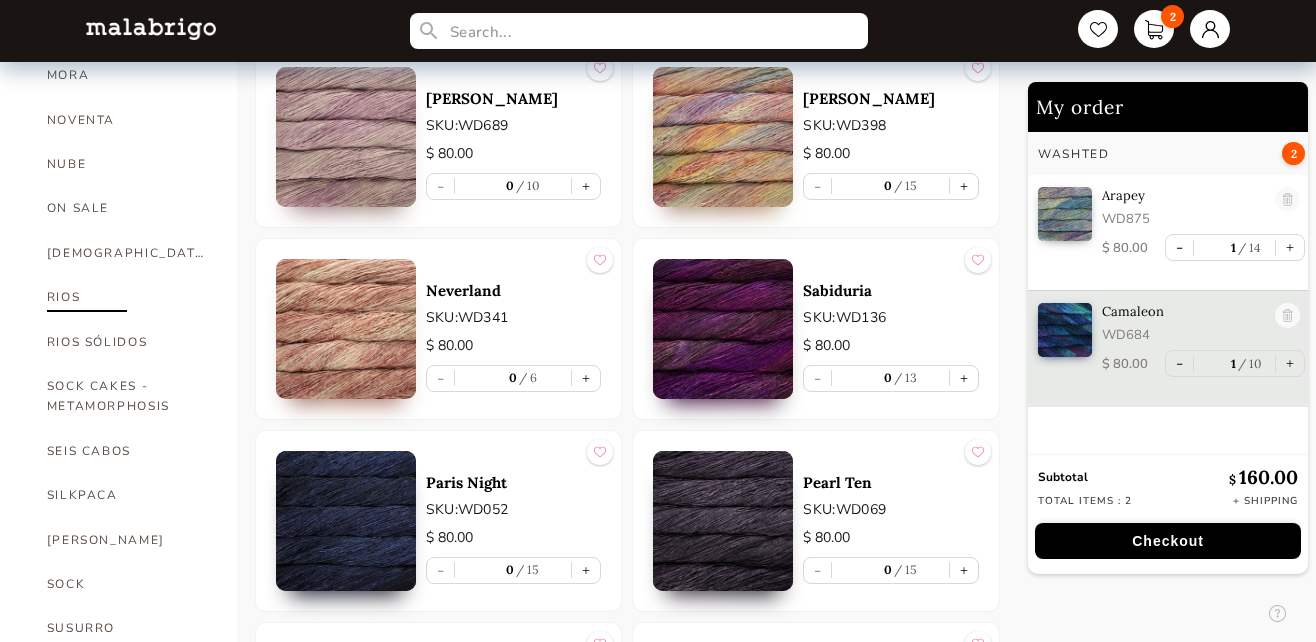 click on "RIOS" at bounding box center [127, 297] 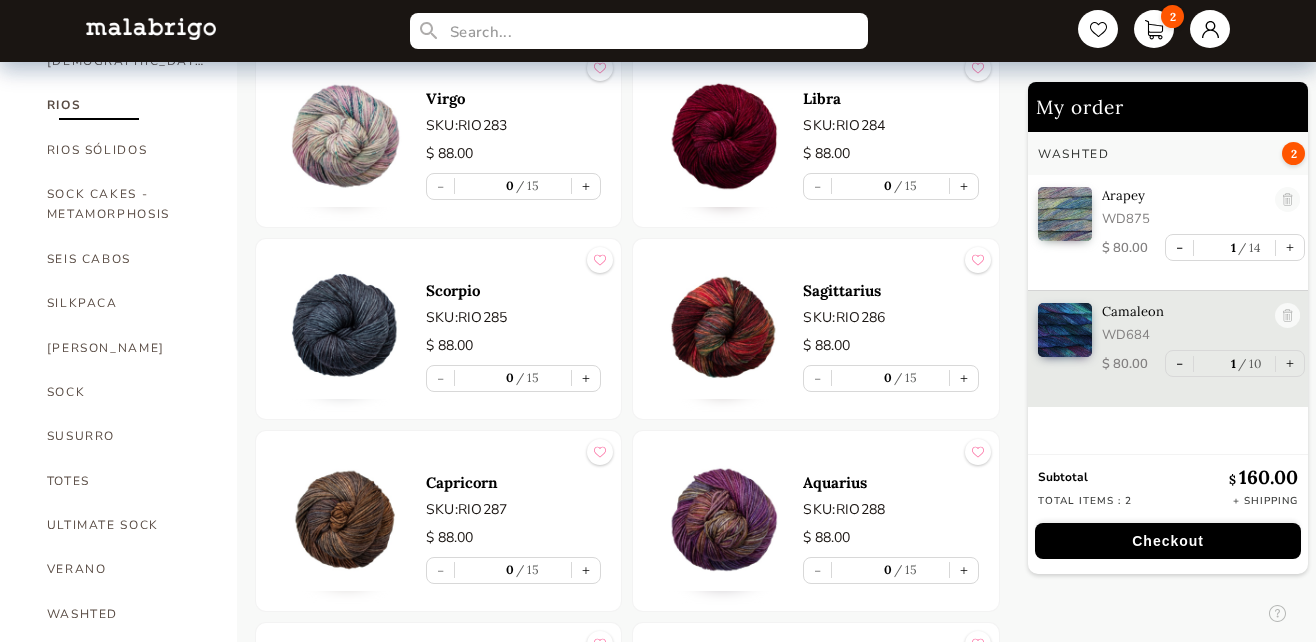 scroll, scrollTop: 1180, scrollLeft: 0, axis: vertical 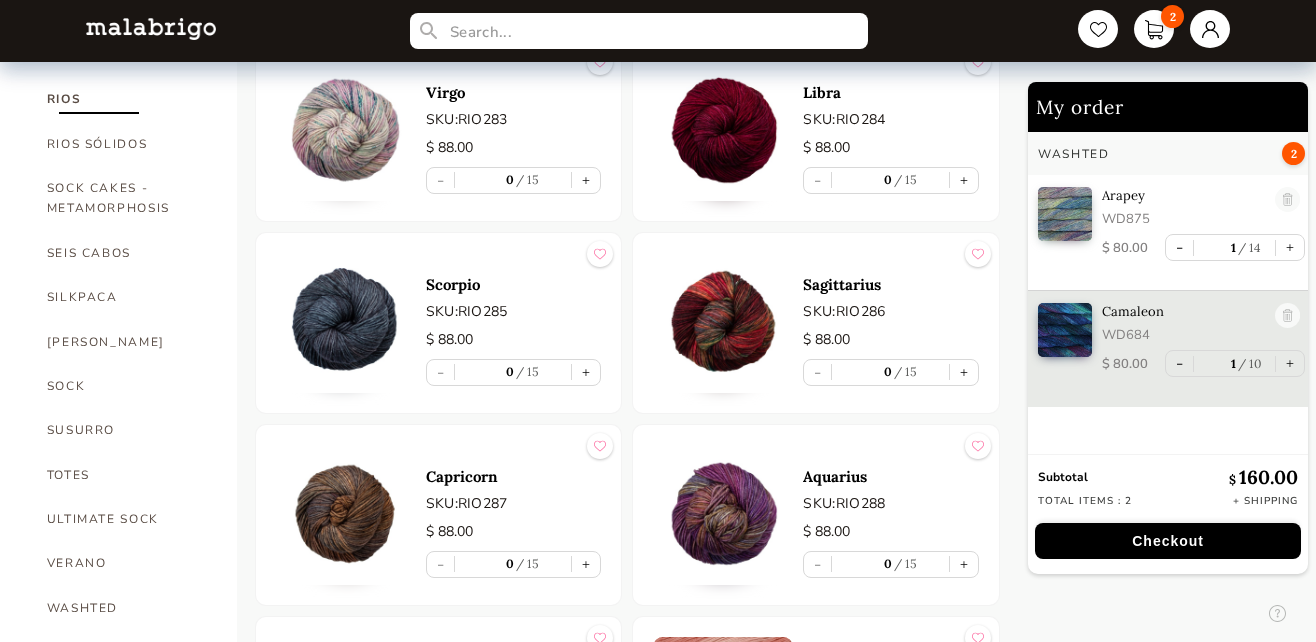 click at bounding box center (346, 515) 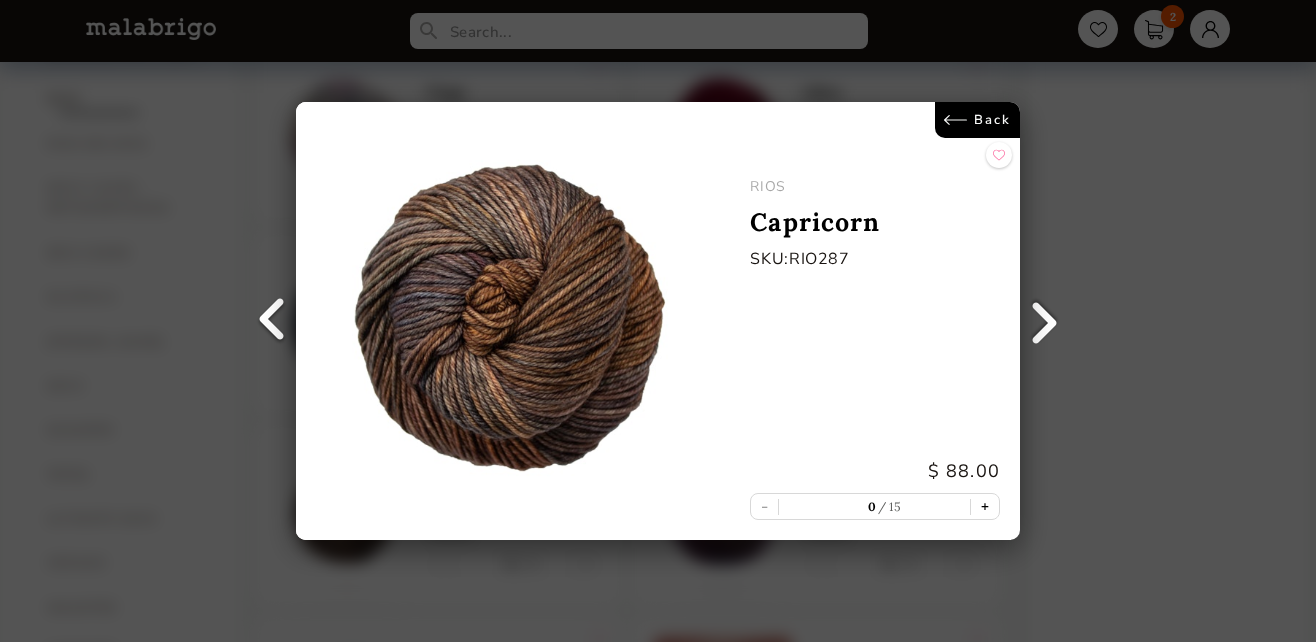 click on "+" at bounding box center [985, 506] 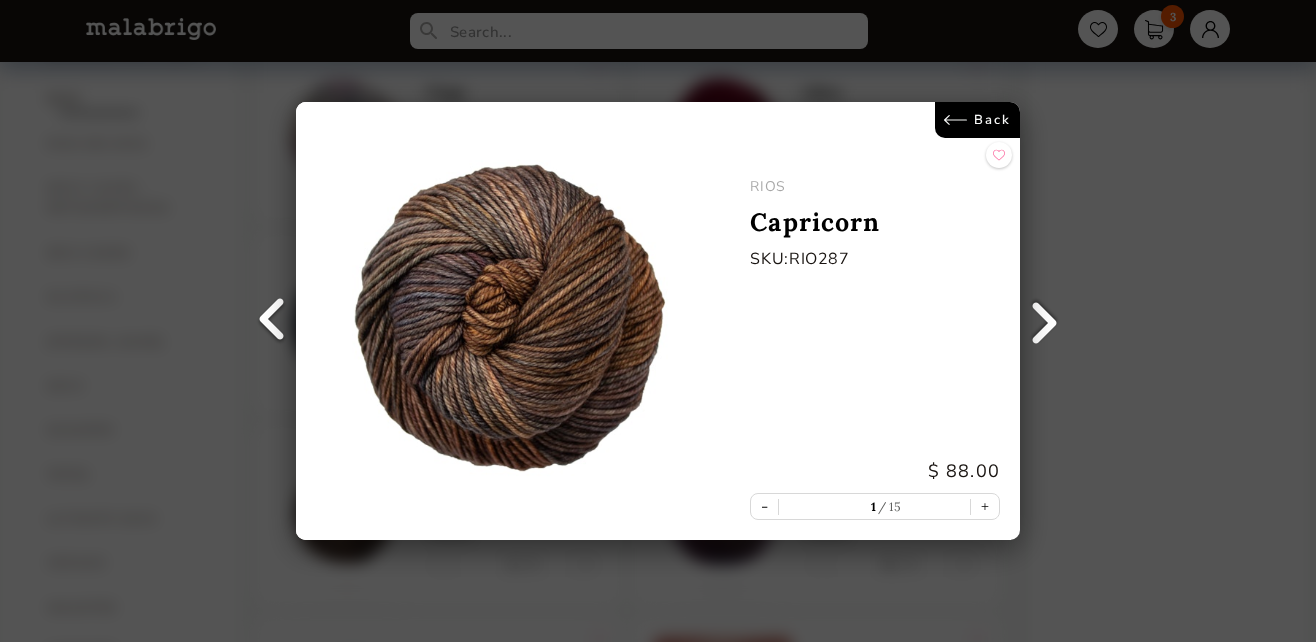 click on "Back" at bounding box center (977, 120) 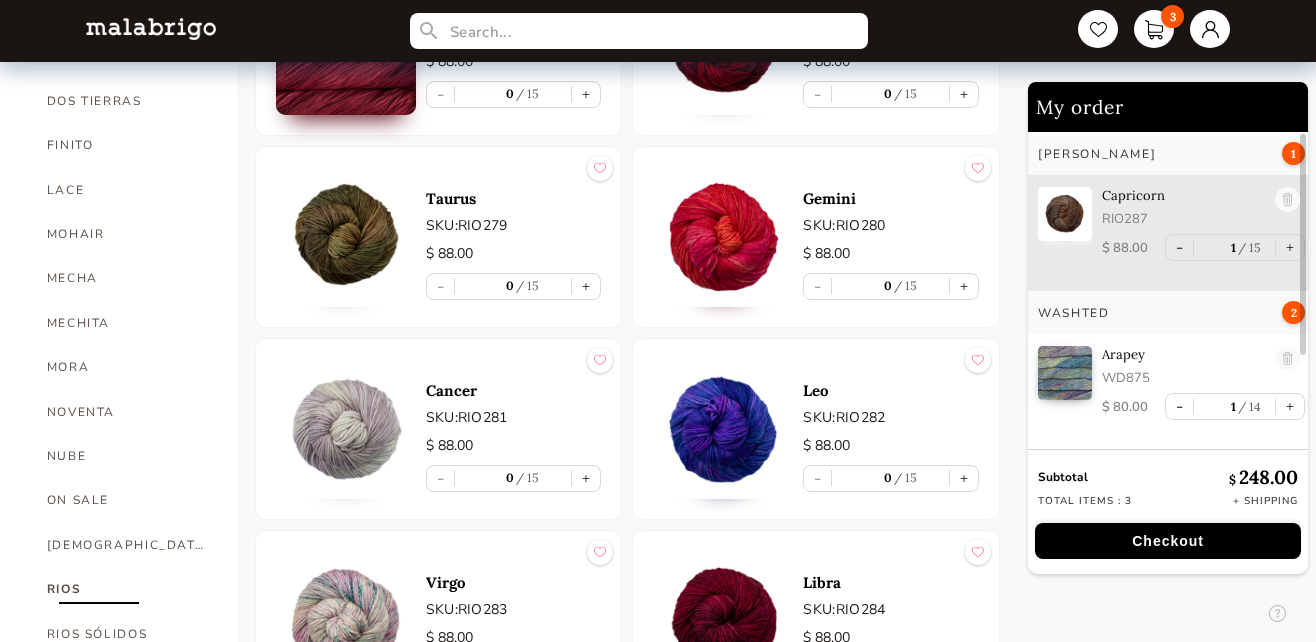 scroll, scrollTop: 677, scrollLeft: 0, axis: vertical 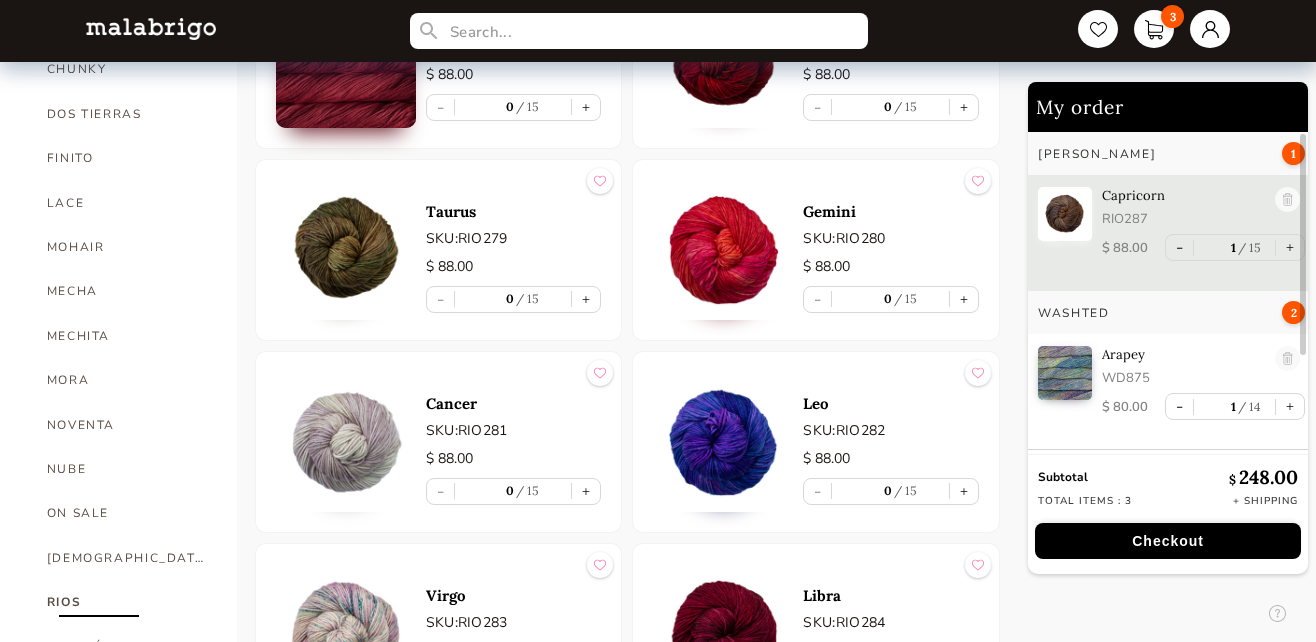 click on "Checkout" at bounding box center [1168, 541] 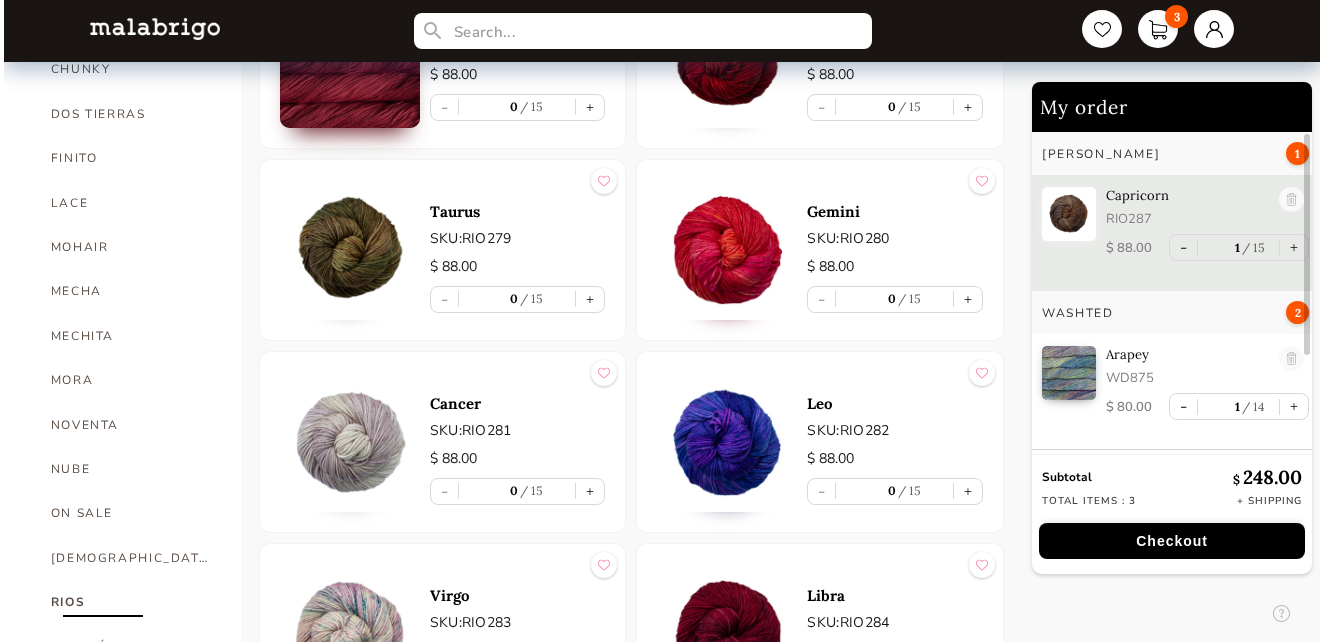 scroll, scrollTop: 0, scrollLeft: 0, axis: both 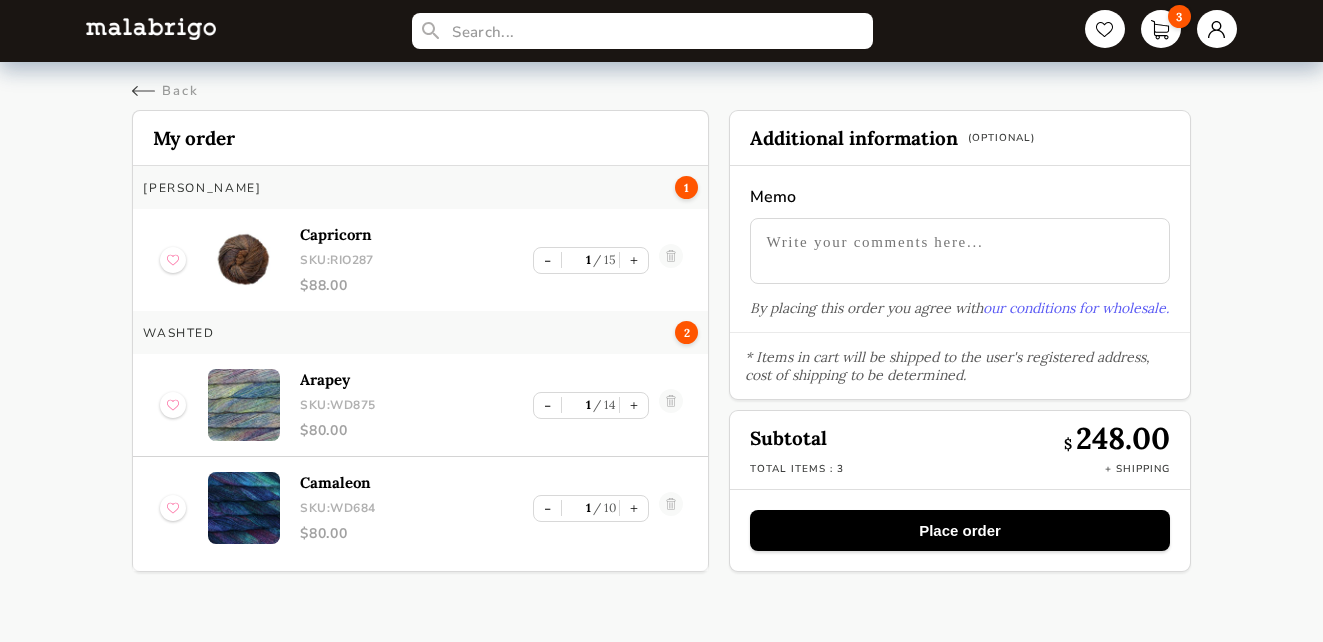 click at bounding box center [959, 251] 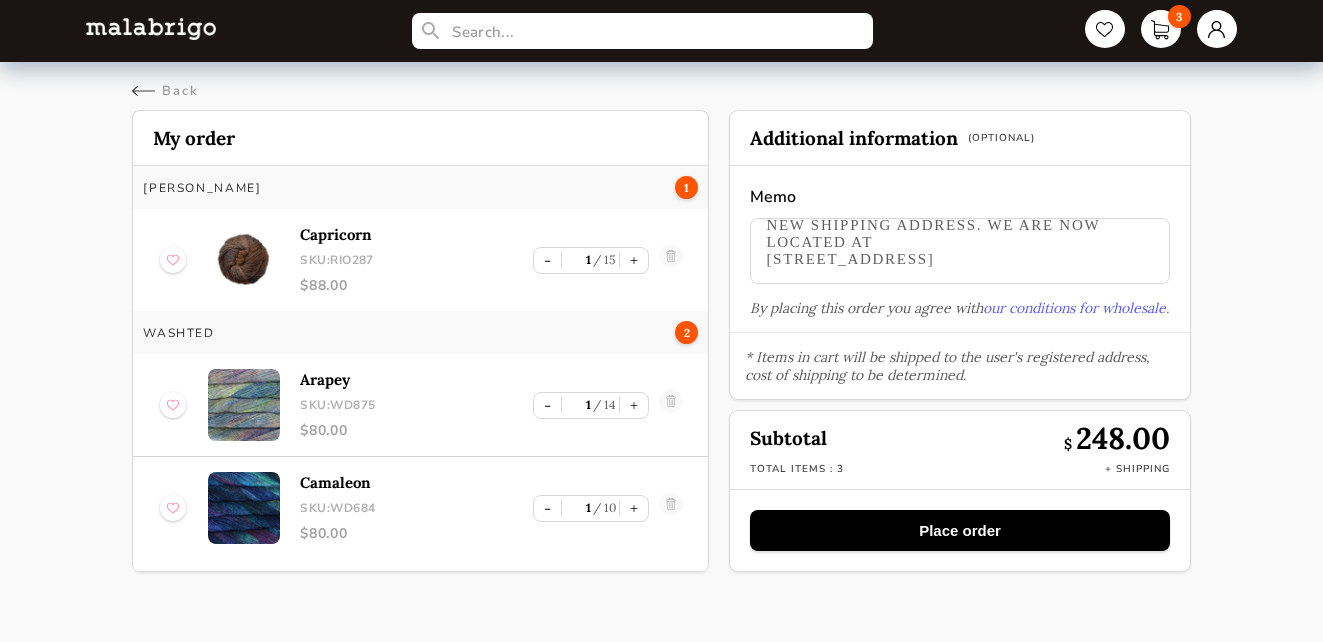 scroll, scrollTop: 36, scrollLeft: 0, axis: vertical 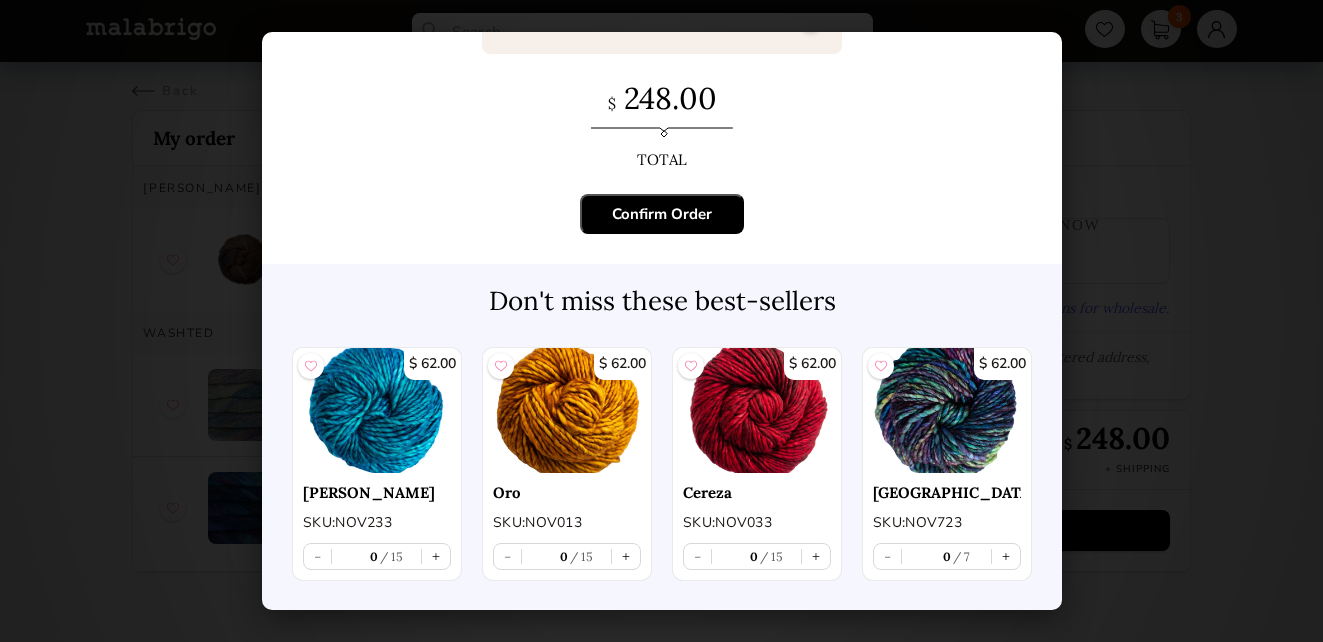 click on "Confirm Order" at bounding box center (662, 214) 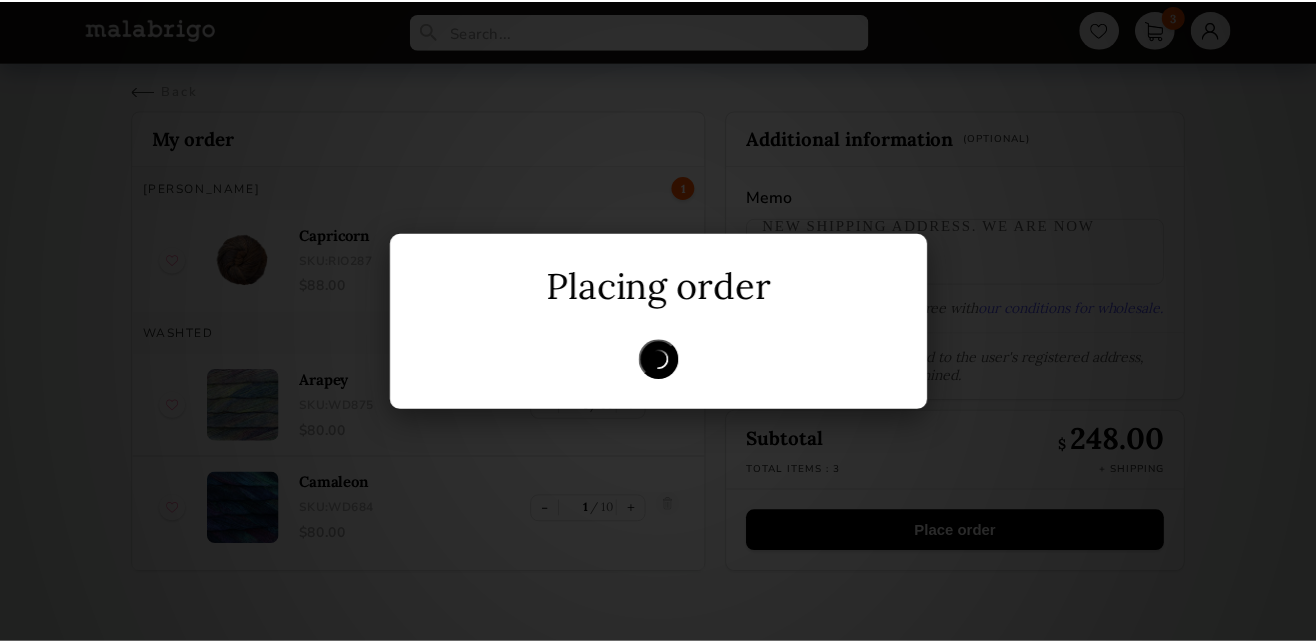scroll, scrollTop: 0, scrollLeft: 0, axis: both 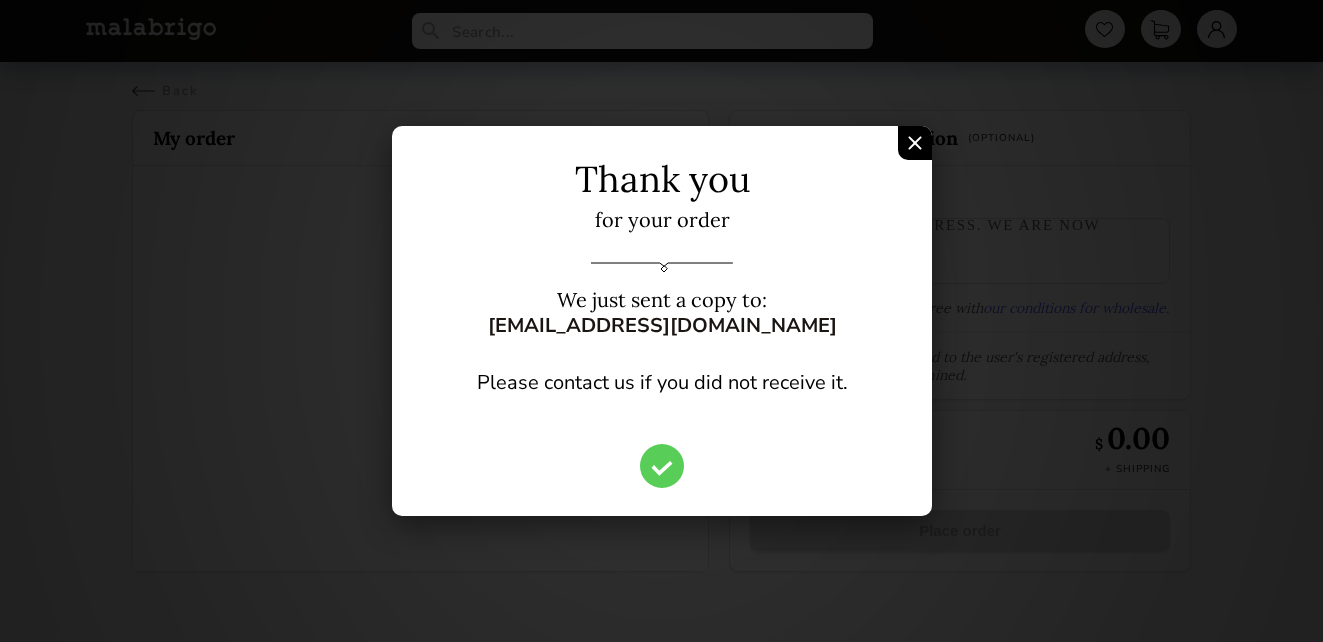 click at bounding box center [915, 143] 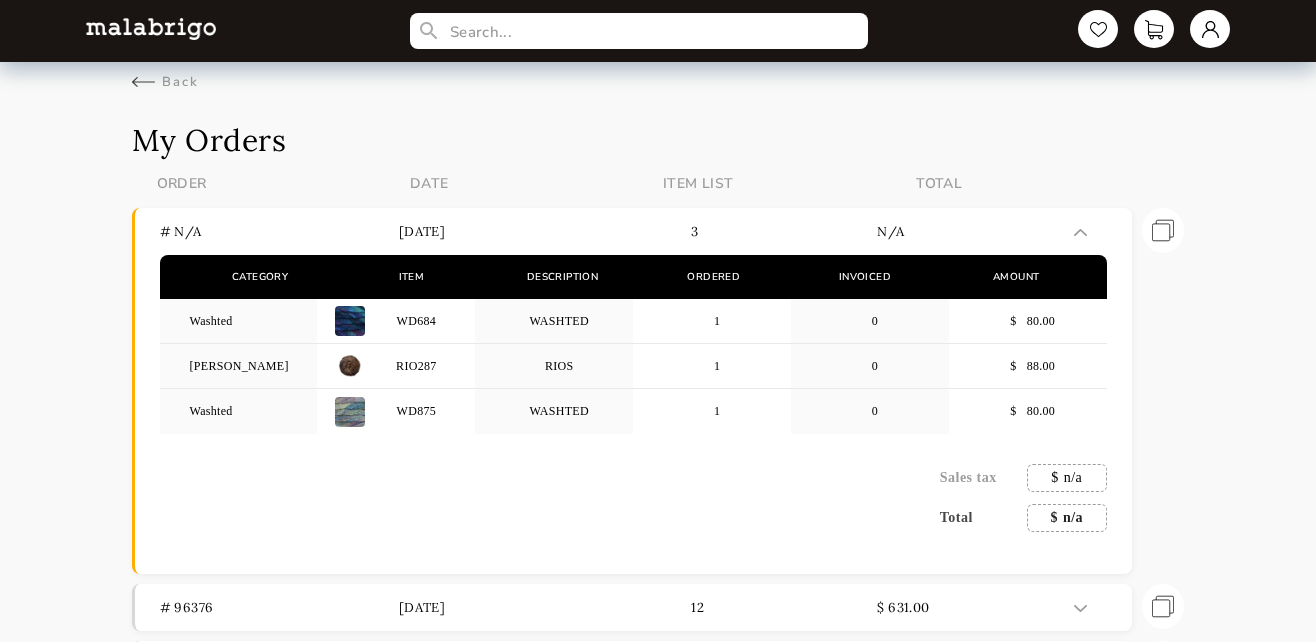 scroll, scrollTop: 0, scrollLeft: 0, axis: both 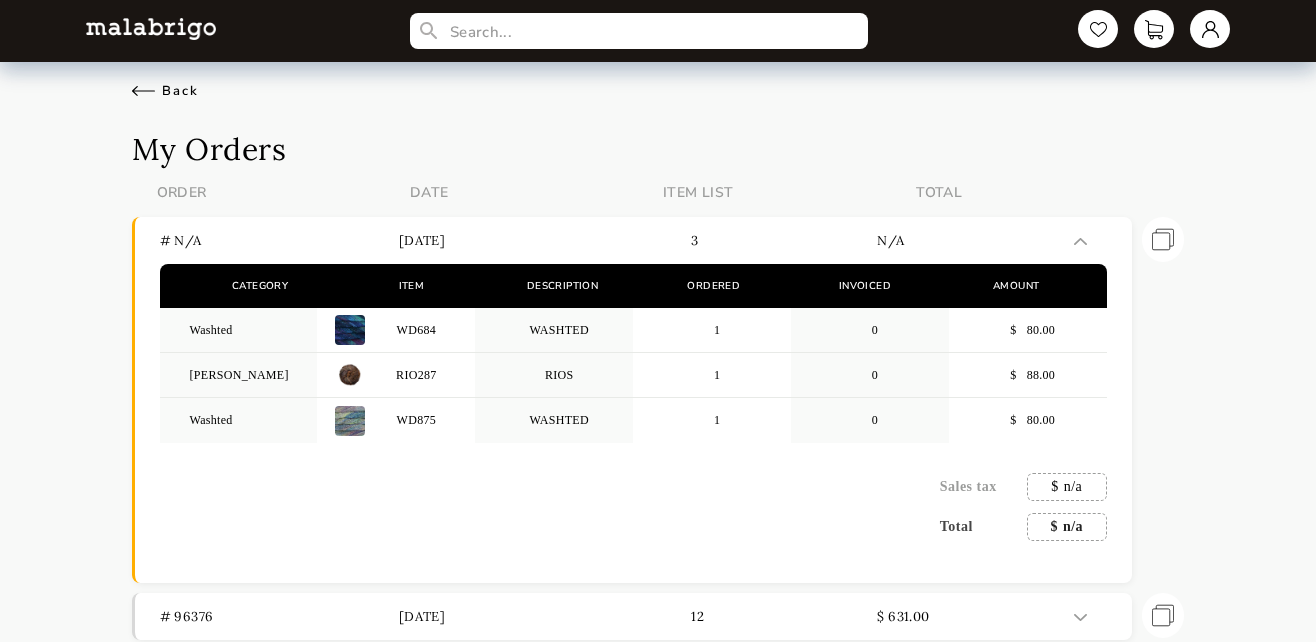 click on "Back" at bounding box center (165, 91) 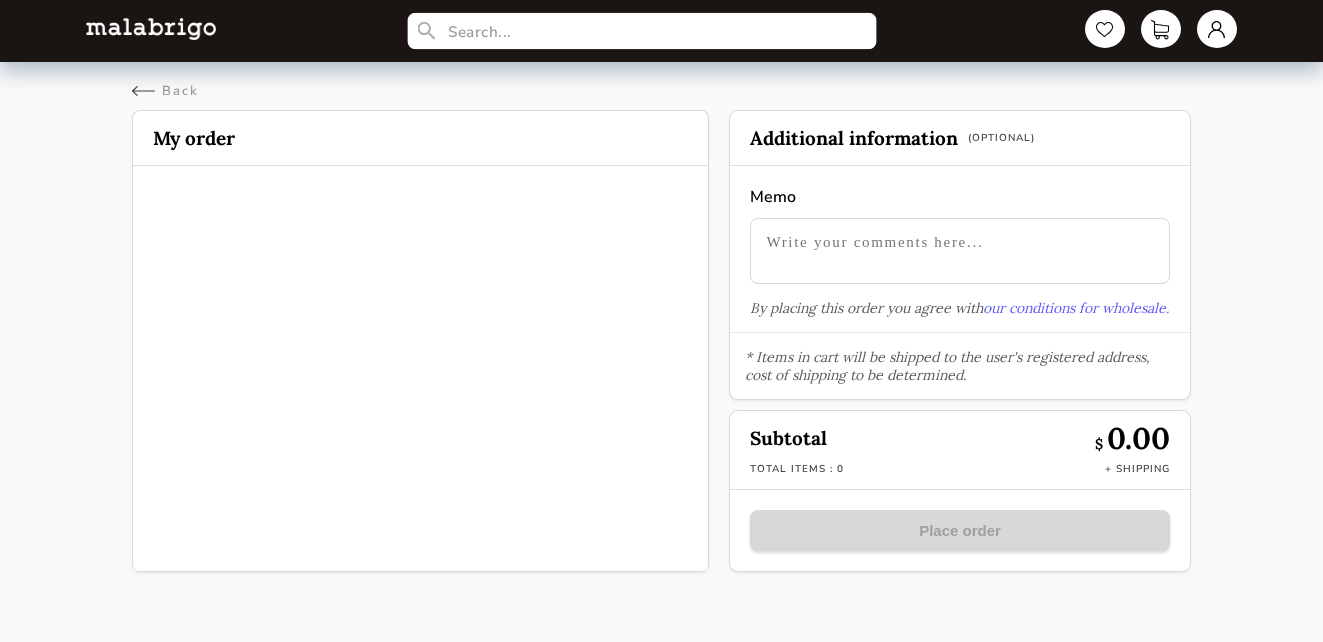 click at bounding box center [642, 31] 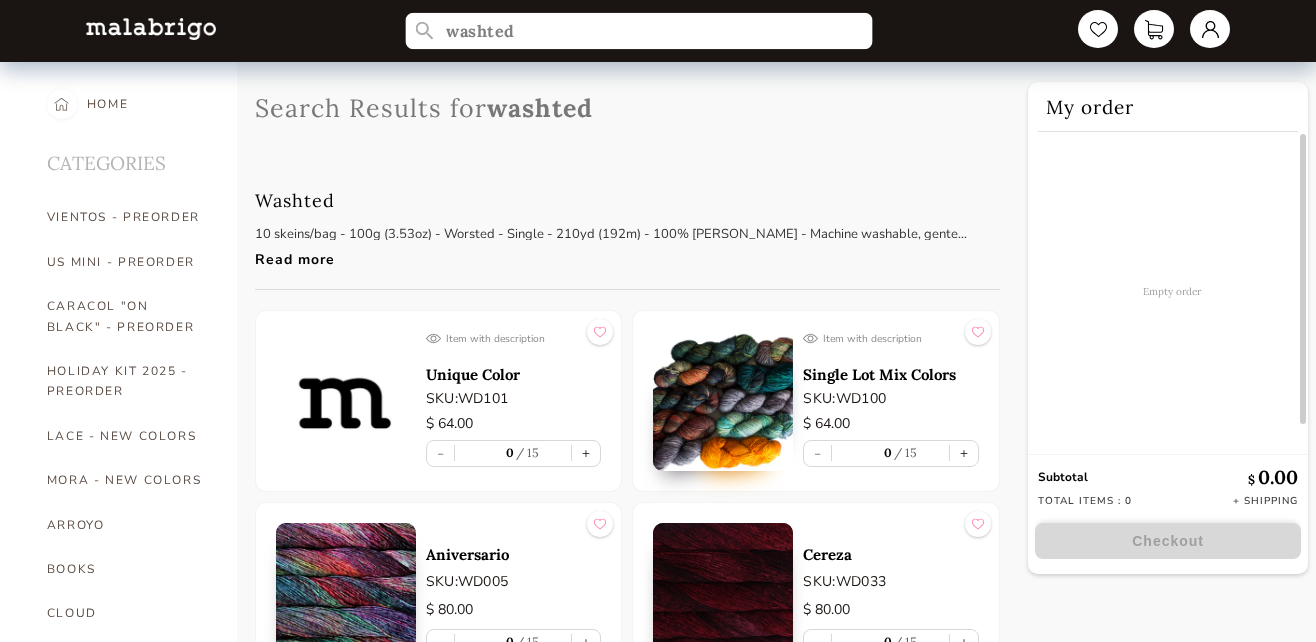type on "washted" 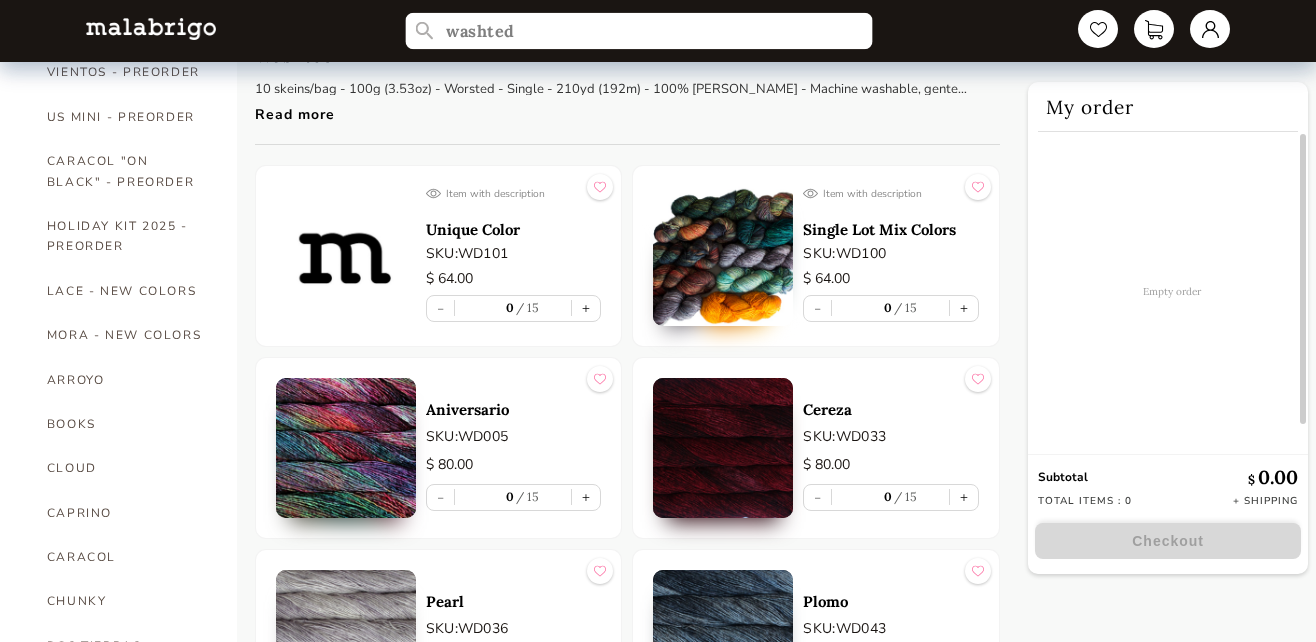 scroll, scrollTop: 152, scrollLeft: 0, axis: vertical 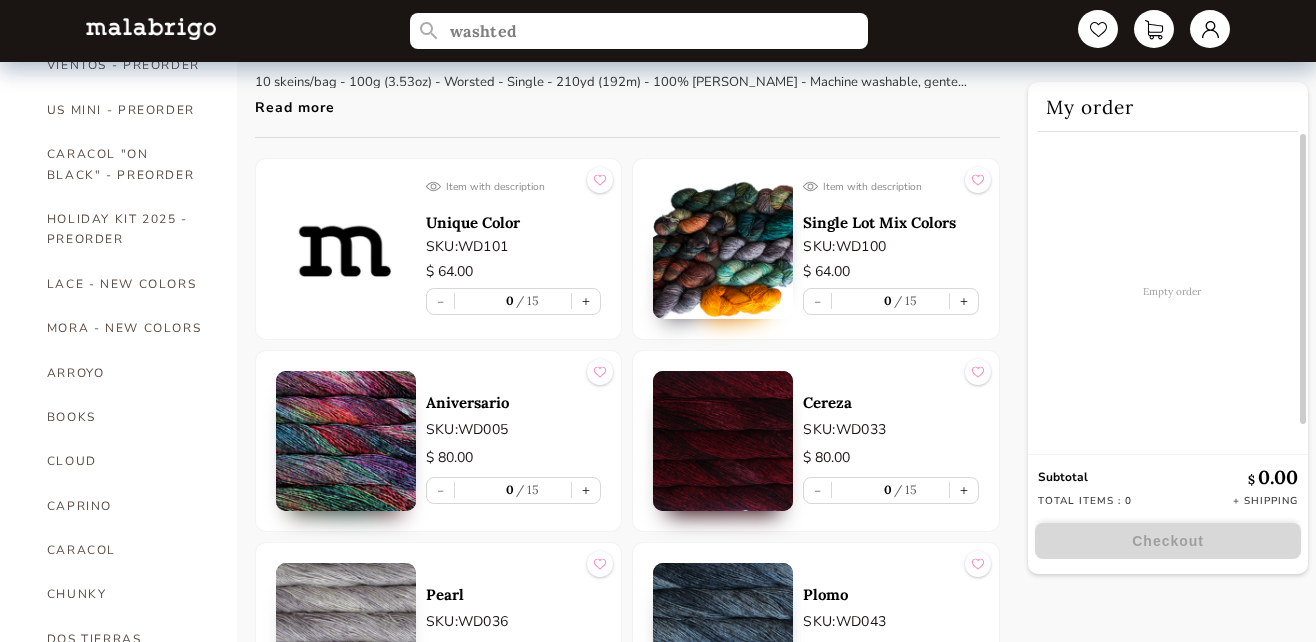click on "My order" at bounding box center [1168, 107] 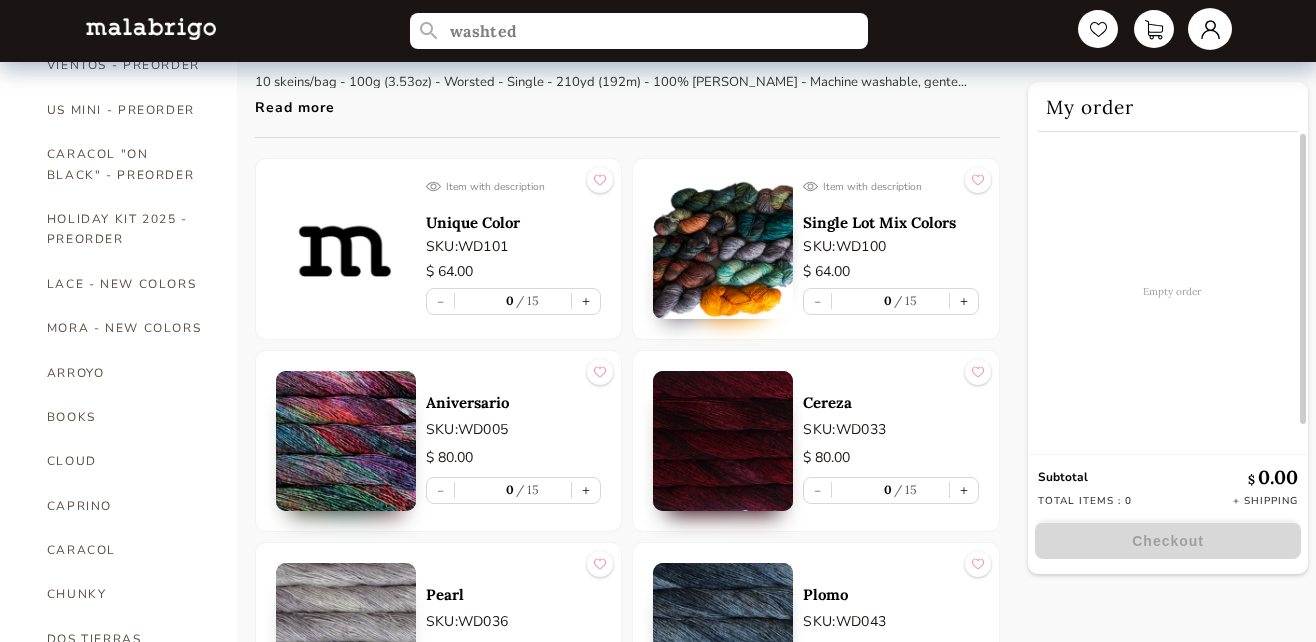 click at bounding box center (1210, 29) 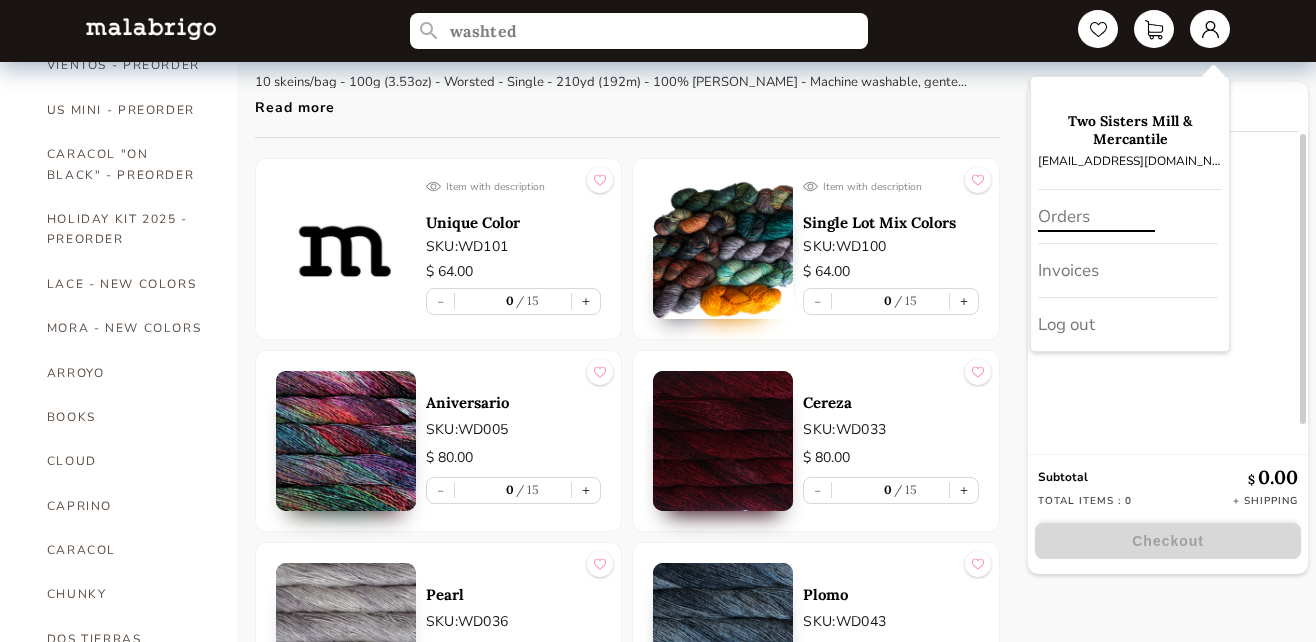 click on "Orders" at bounding box center [1128, 217] 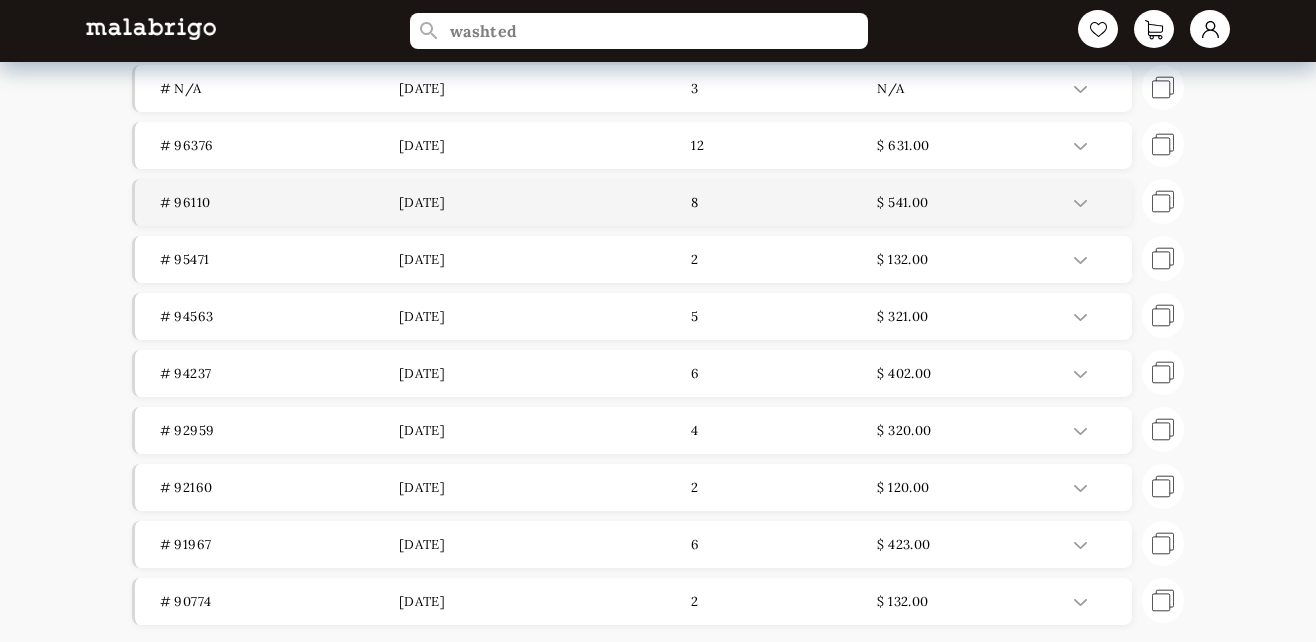scroll, scrollTop: 0, scrollLeft: 0, axis: both 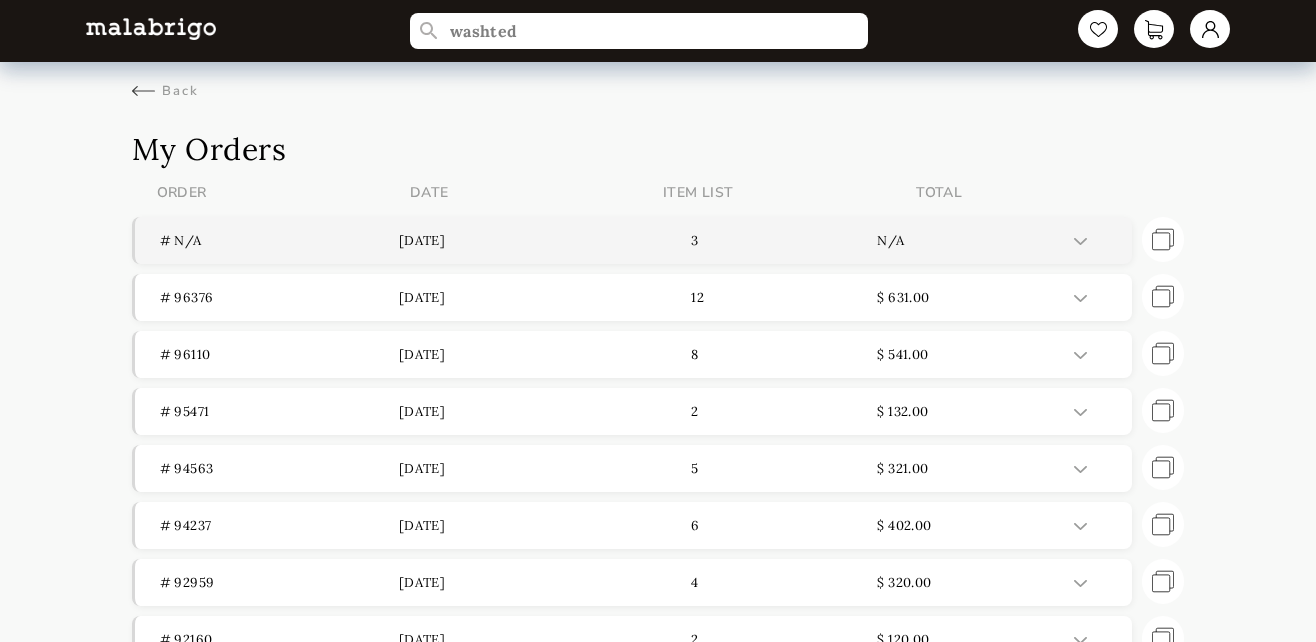click on "[DATE]" at bounding box center [518, 240] 